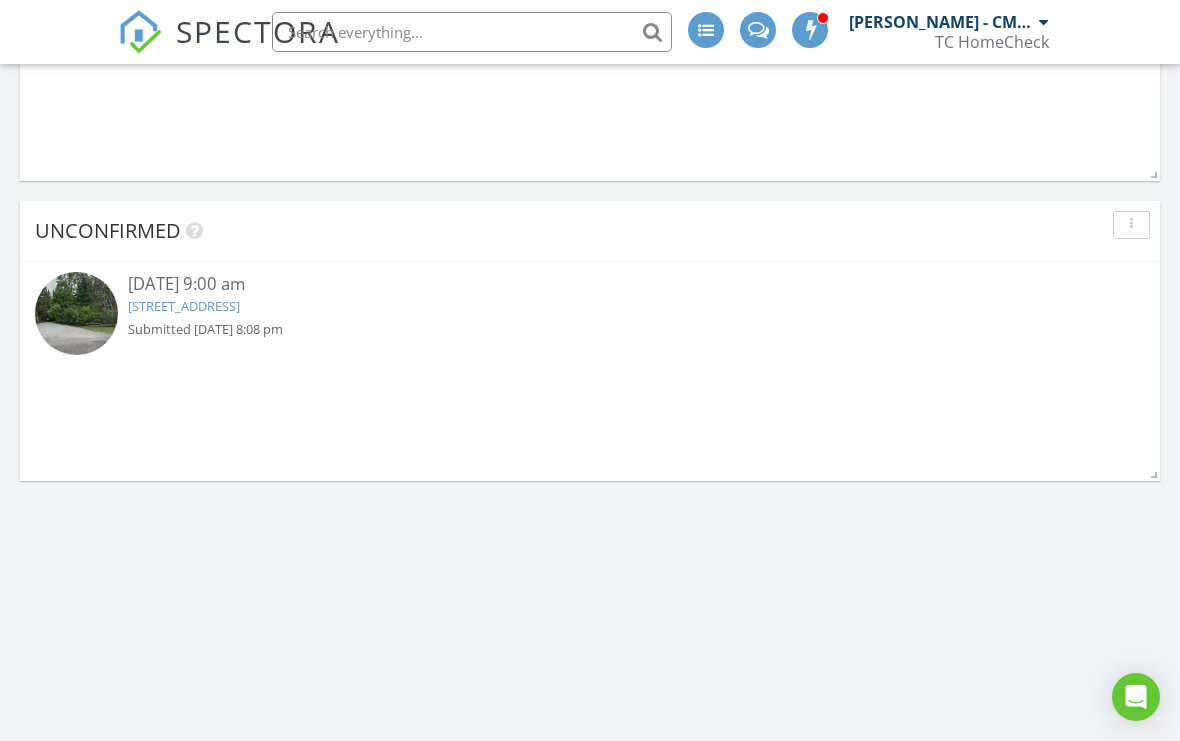 scroll, scrollTop: 0, scrollLeft: 0, axis: both 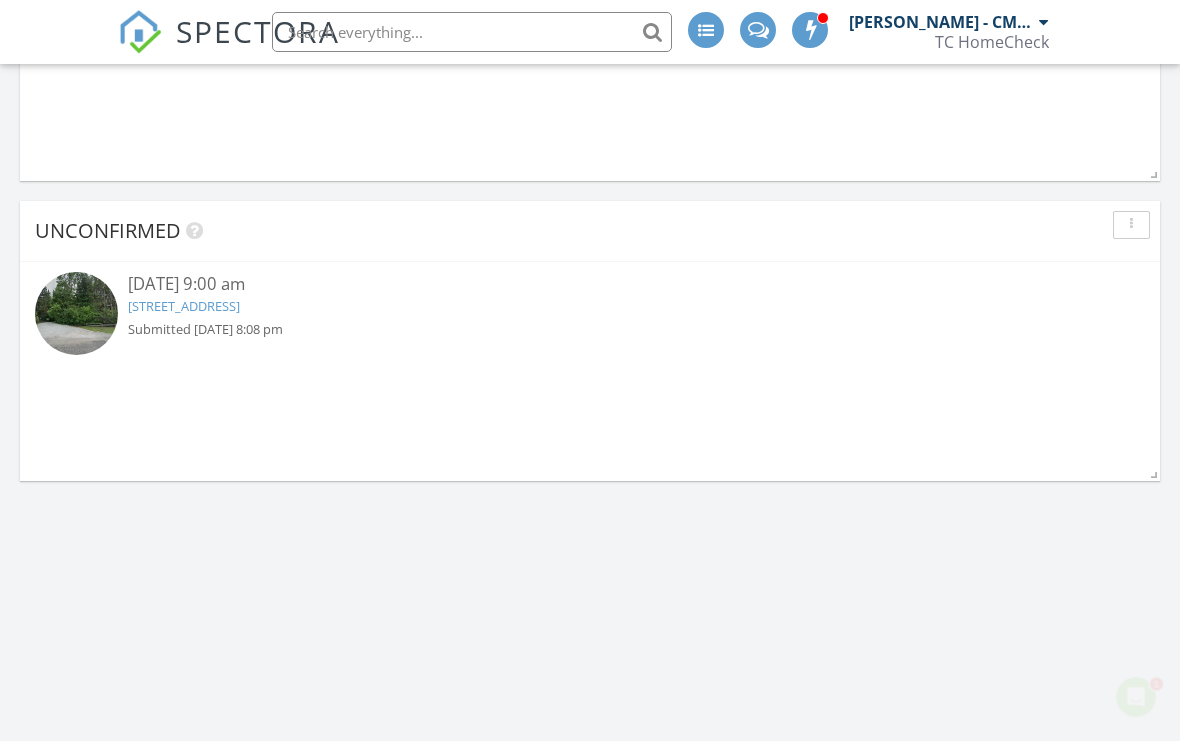 click on "[STREET_ADDRESS]" at bounding box center (184, 306) 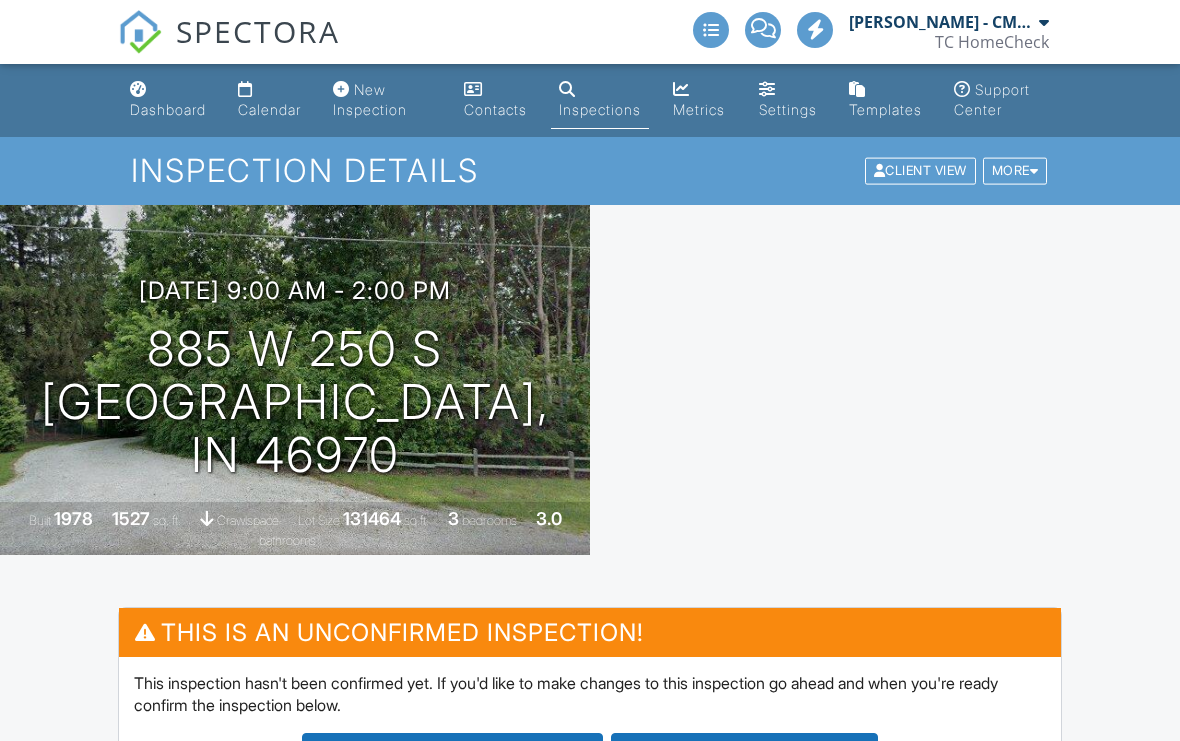 scroll, scrollTop: 0, scrollLeft: 0, axis: both 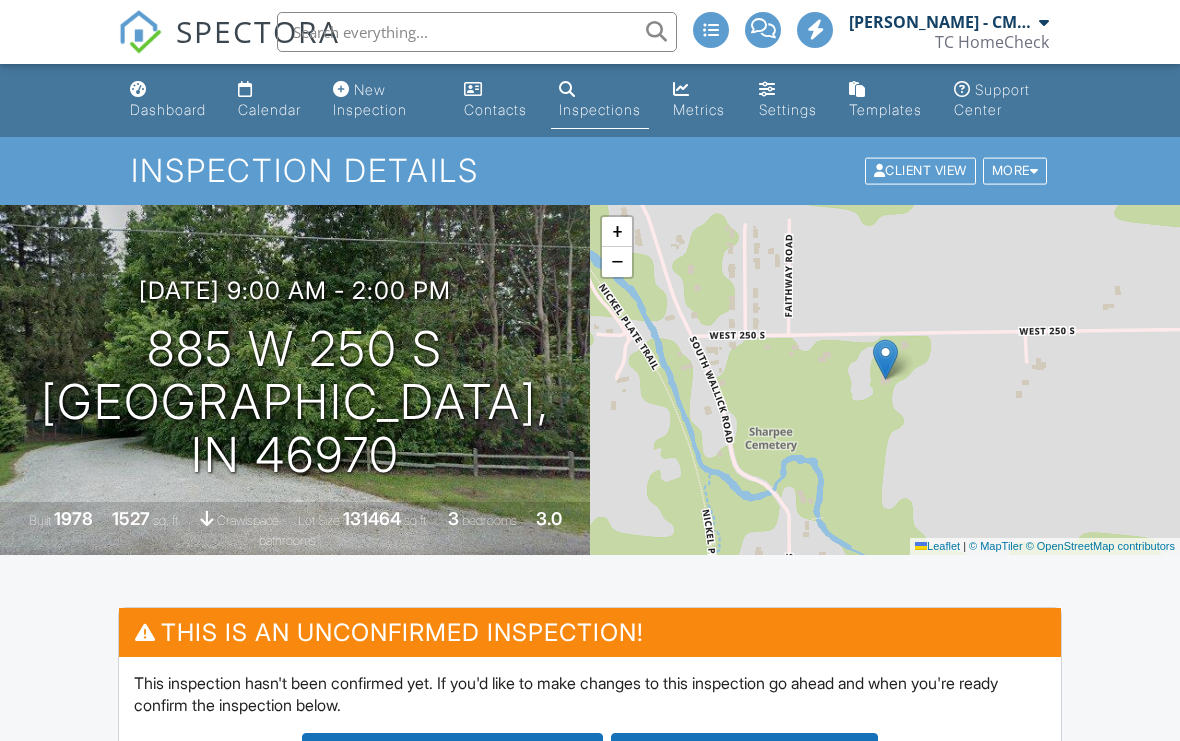 click on "885 W 250 S
Peru, IN 46970" at bounding box center (295, 402) 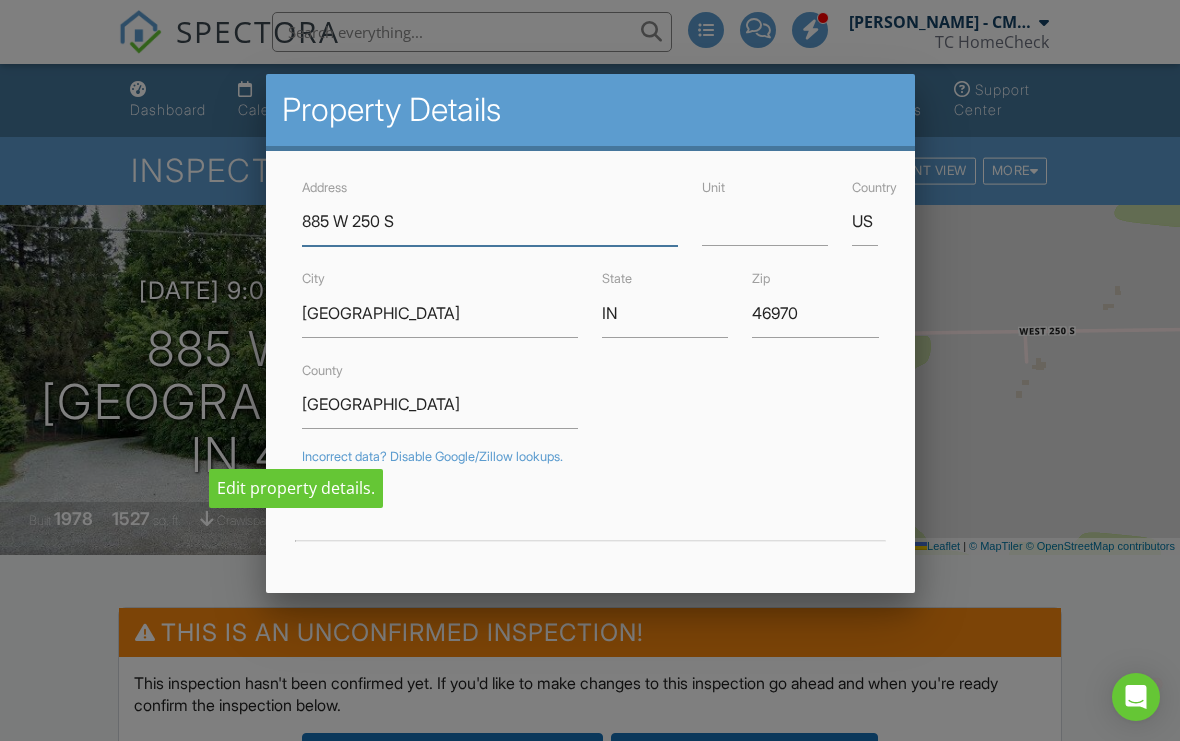 scroll, scrollTop: 0, scrollLeft: 0, axis: both 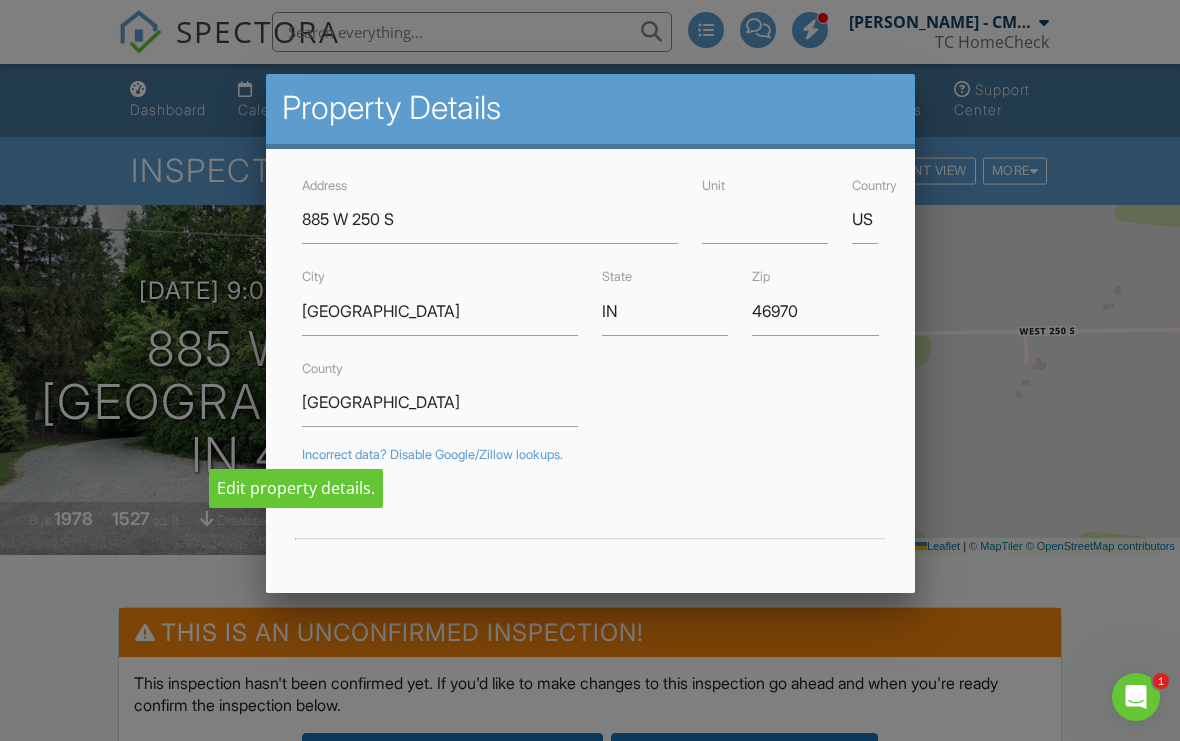 click at bounding box center [590, 363] 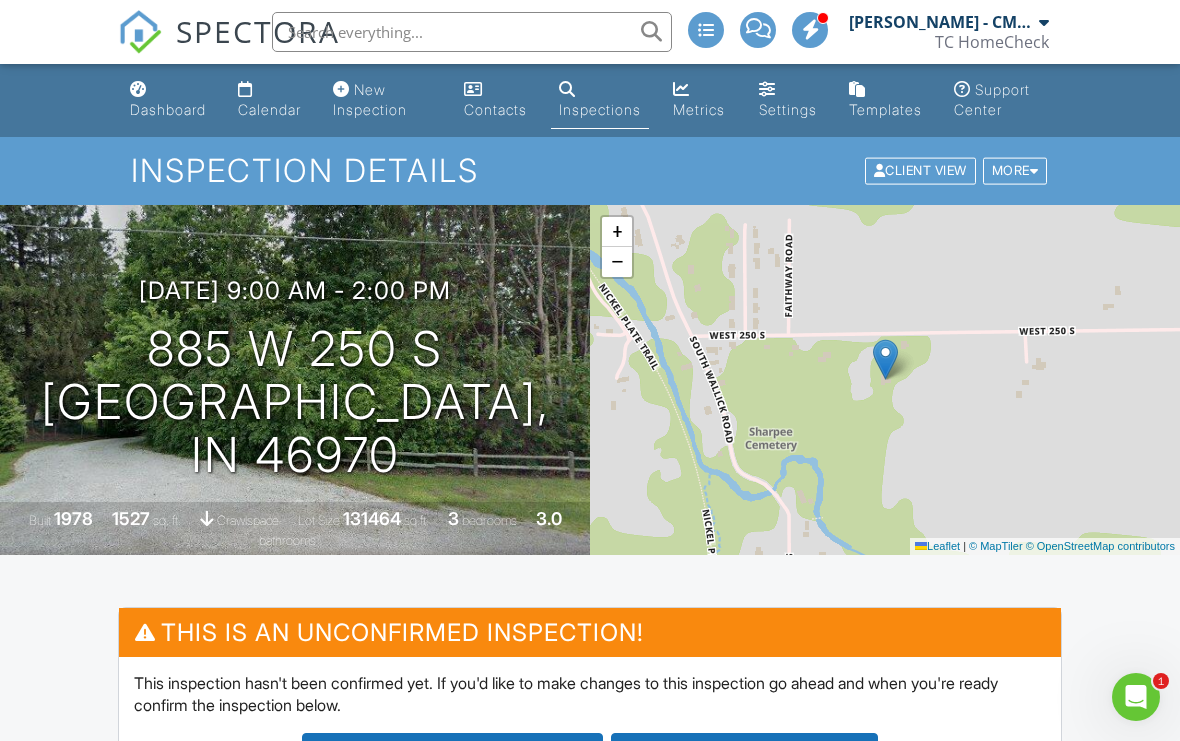 click on "[DATE]  9:00 am
- 2:00 pm" at bounding box center [295, 290] 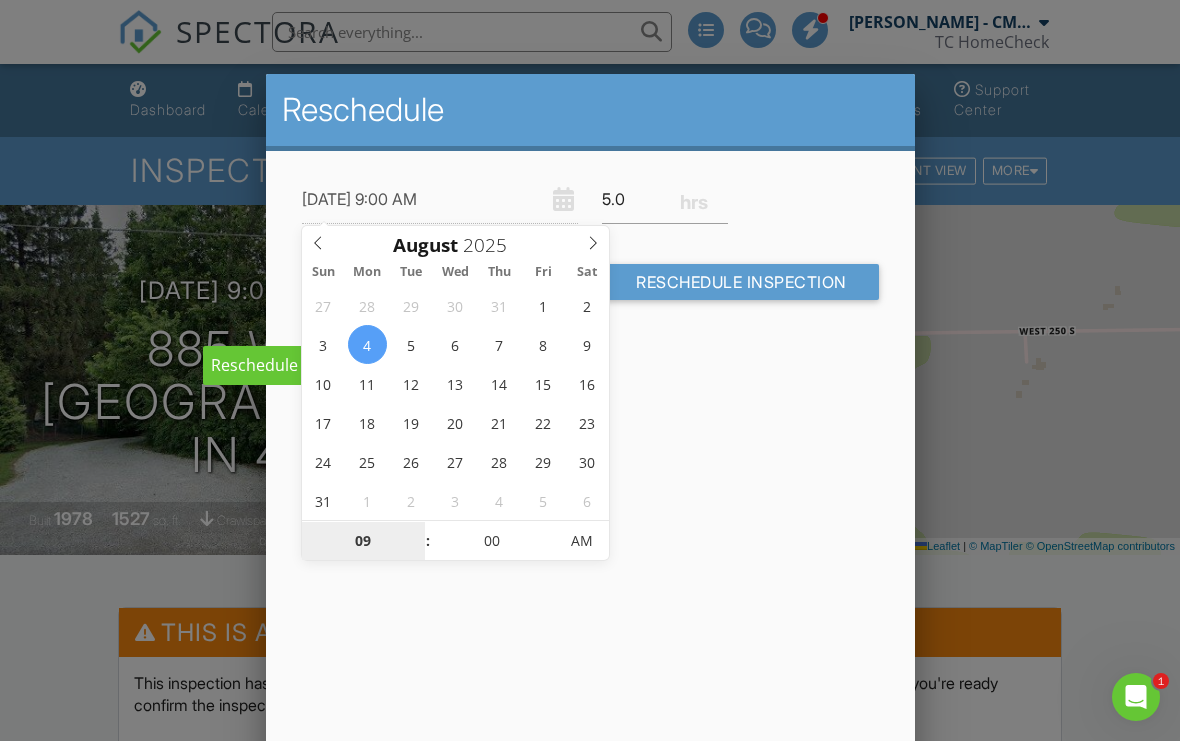 click on "09" at bounding box center (363, 542) 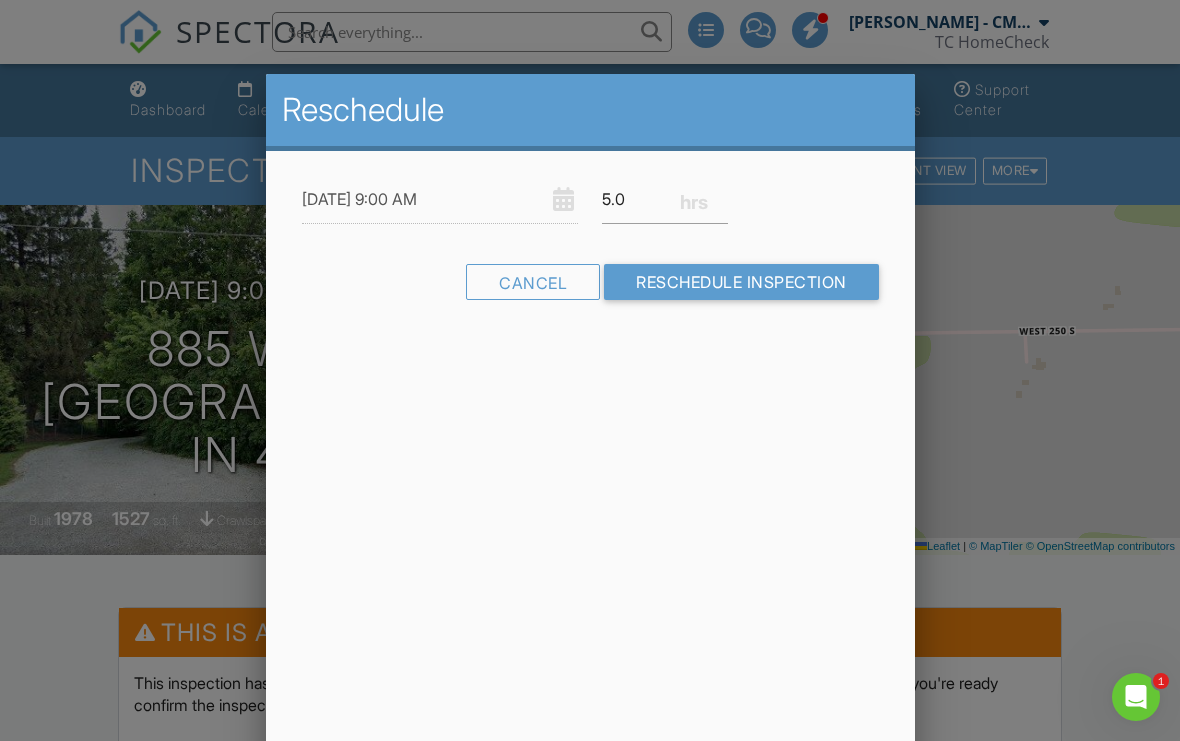click at bounding box center (590, 363) 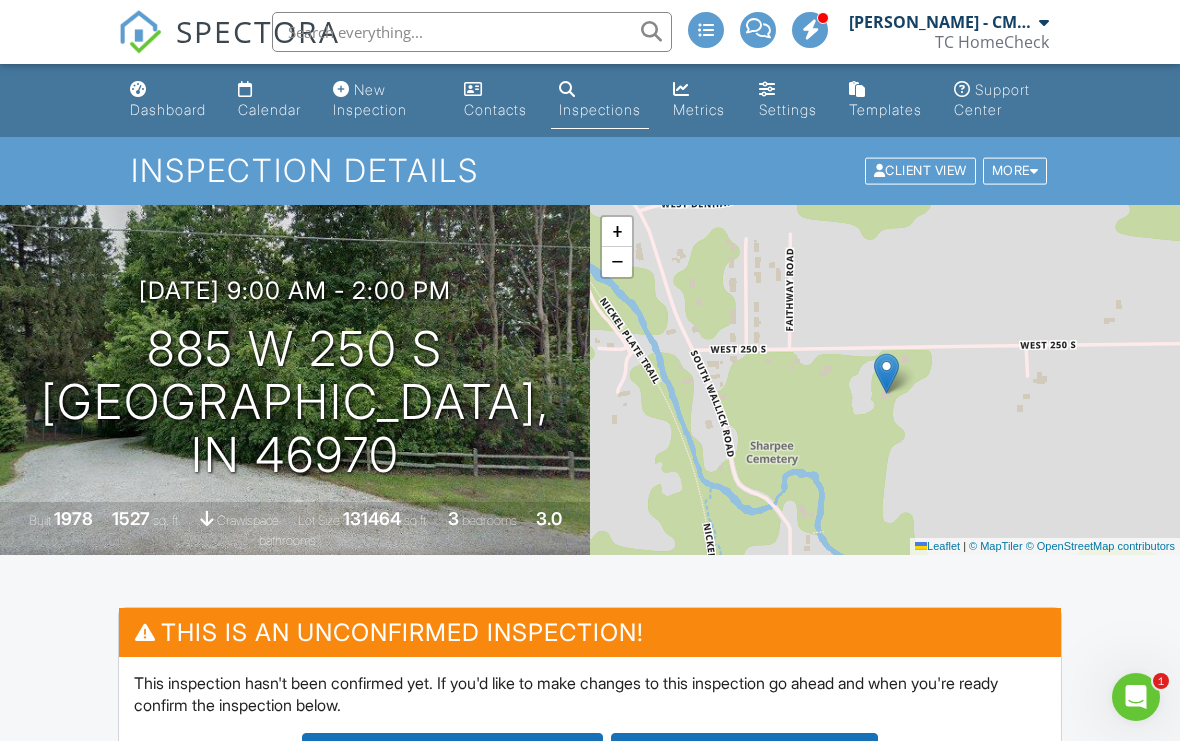 click on "08/04/2025  9:00 am
- 2:00 pm" at bounding box center (295, 290) 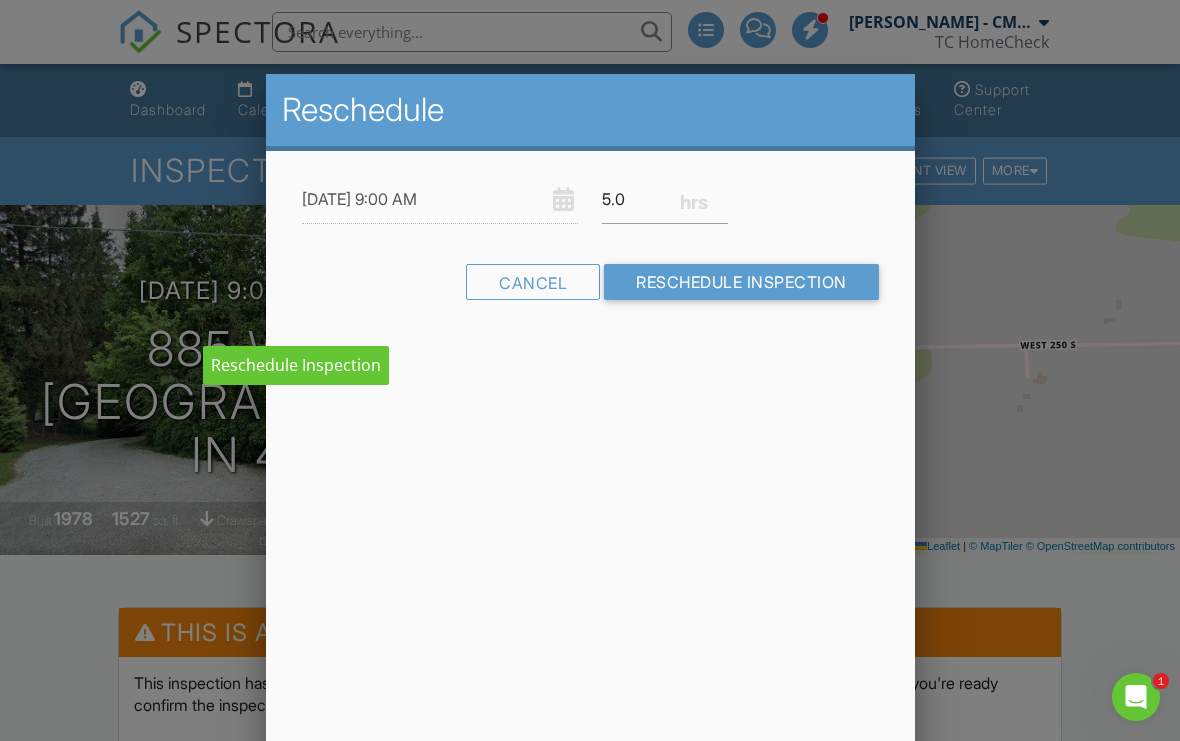 click at bounding box center [590, 363] 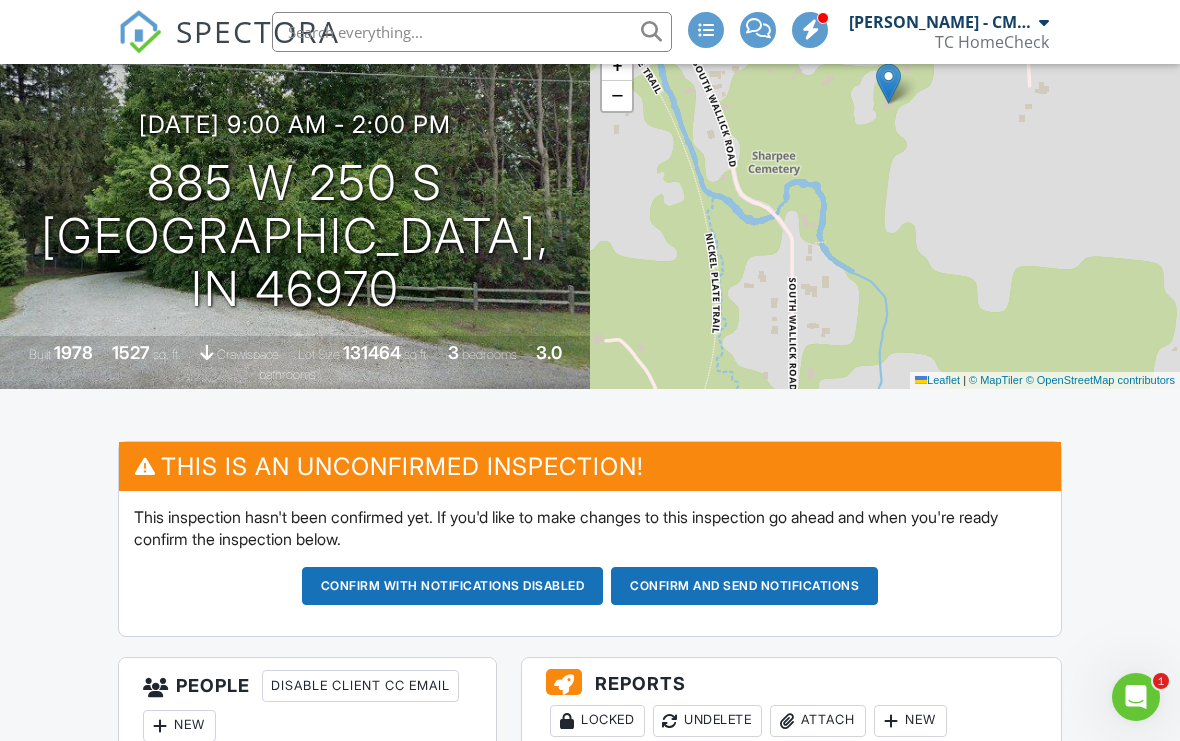 scroll, scrollTop: 0, scrollLeft: 0, axis: both 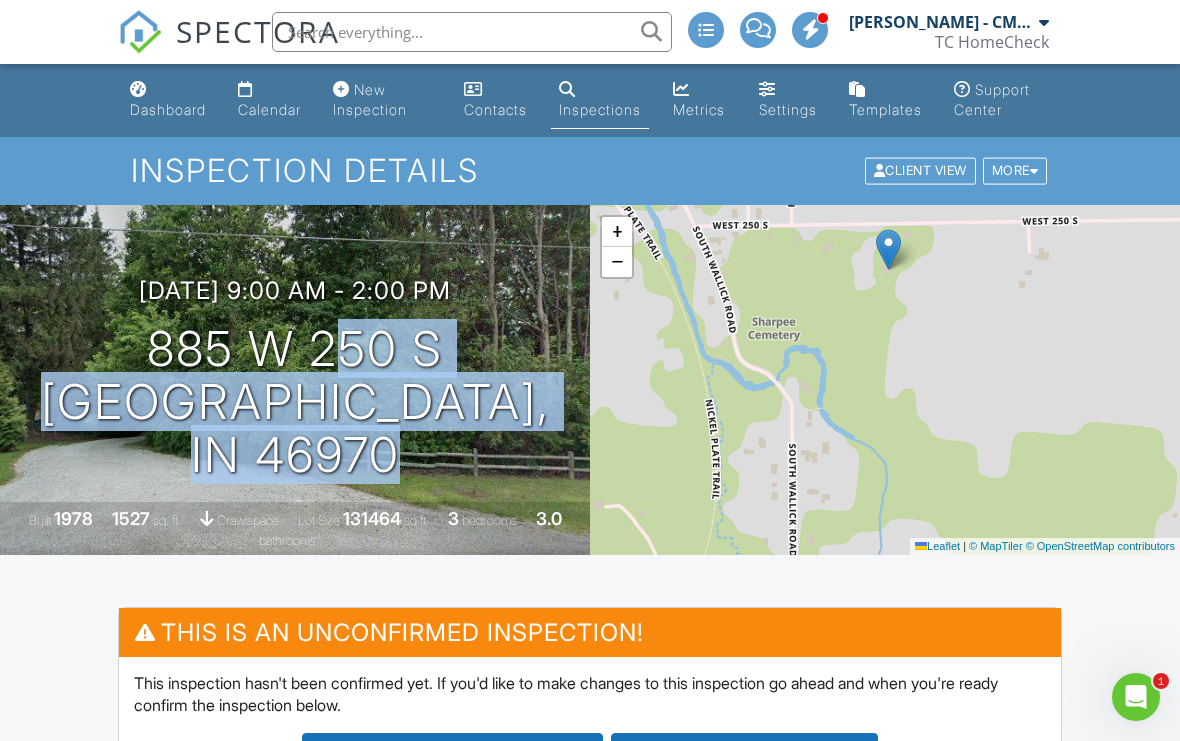 click at bounding box center (0, 0) 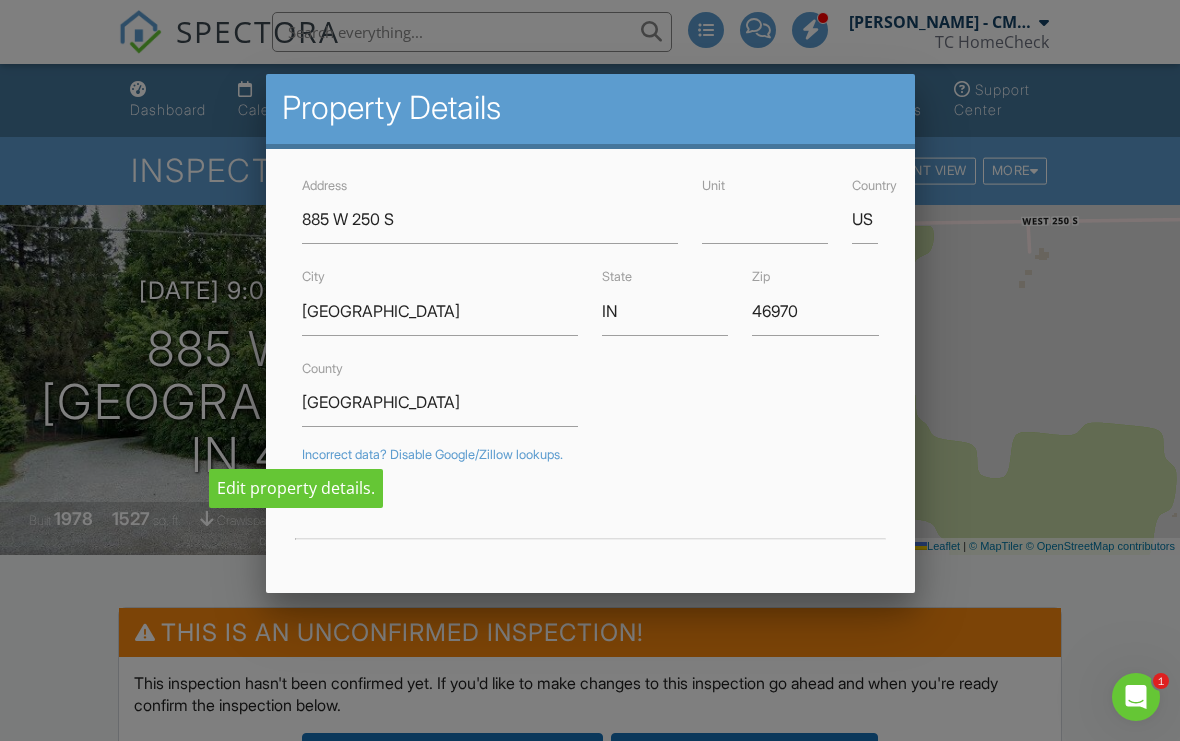 click at bounding box center [590, 363] 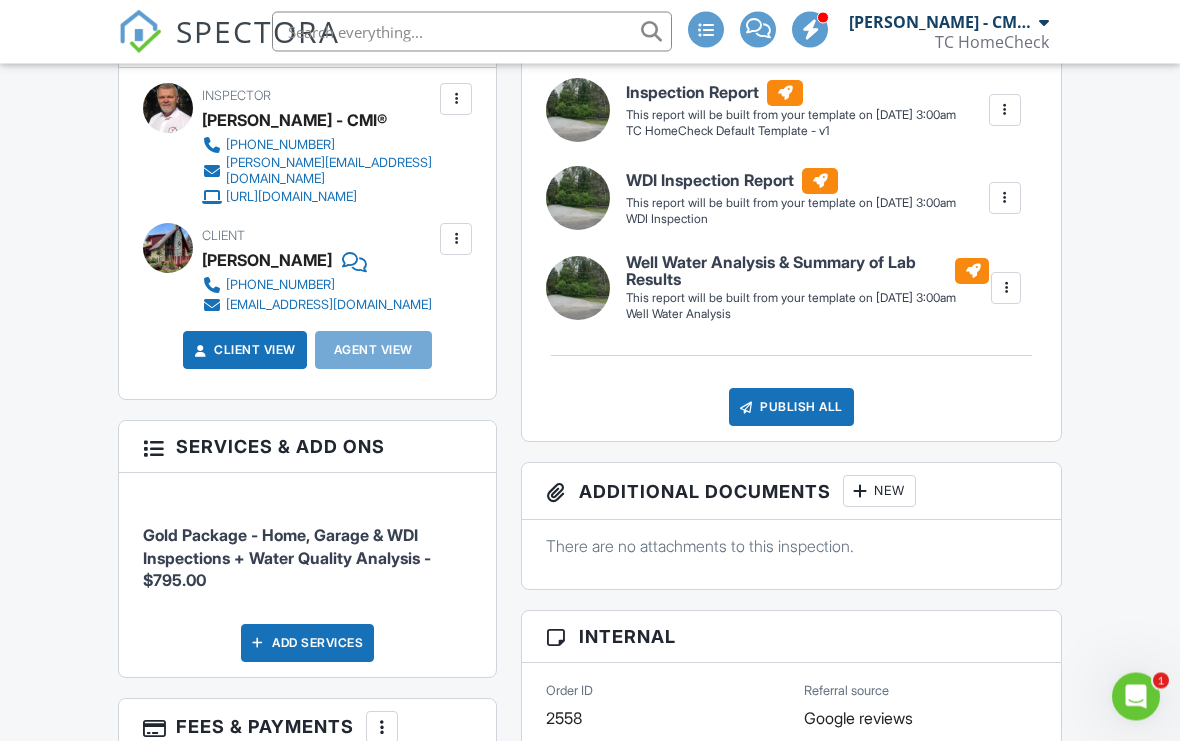 scroll, scrollTop: 869, scrollLeft: 0, axis: vertical 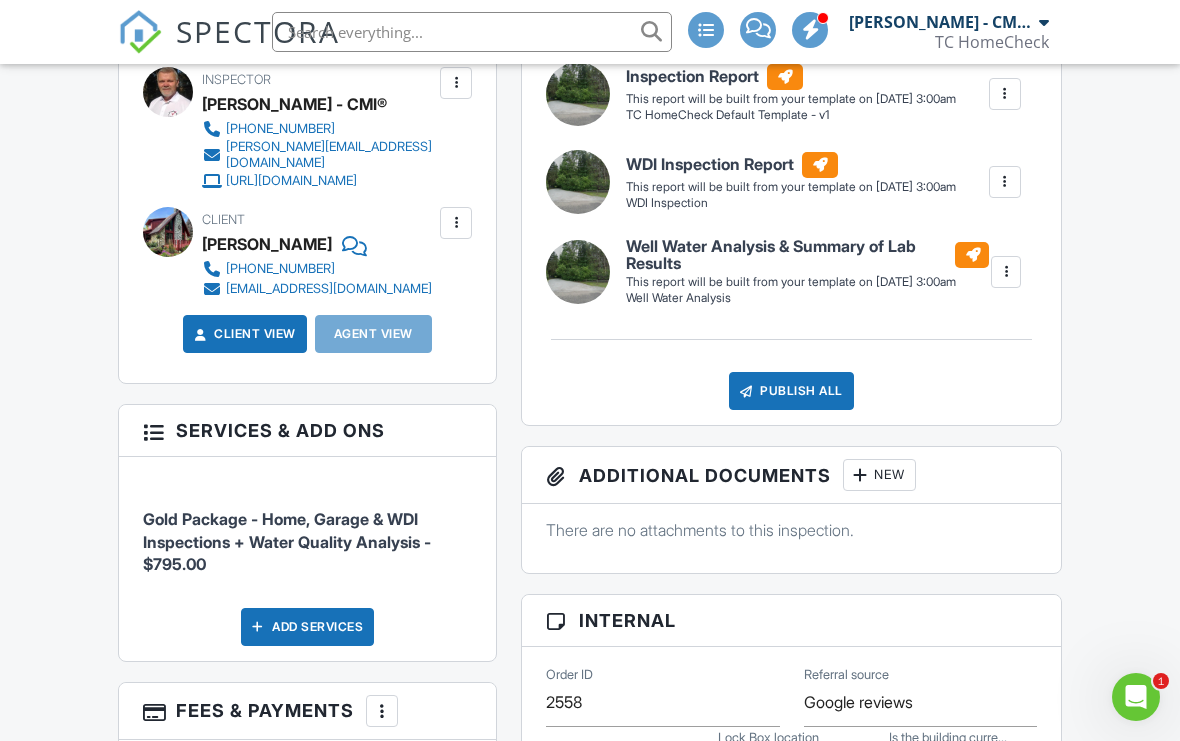 click 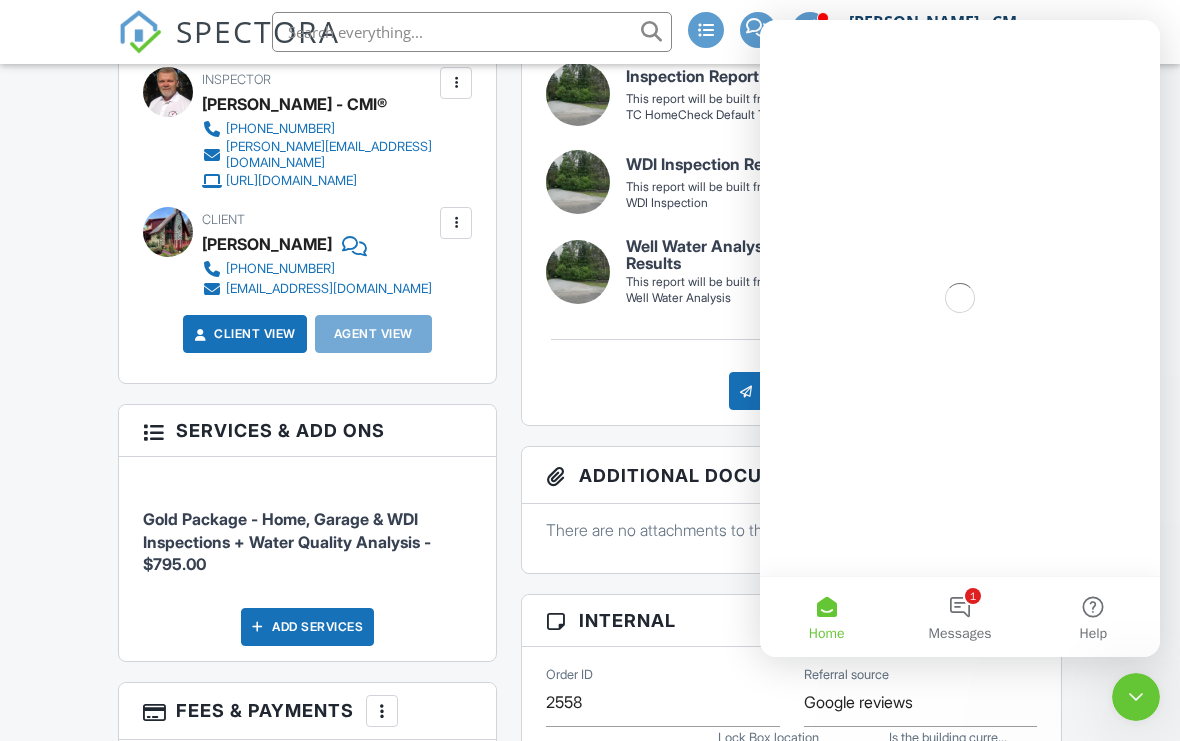 scroll, scrollTop: 0, scrollLeft: 0, axis: both 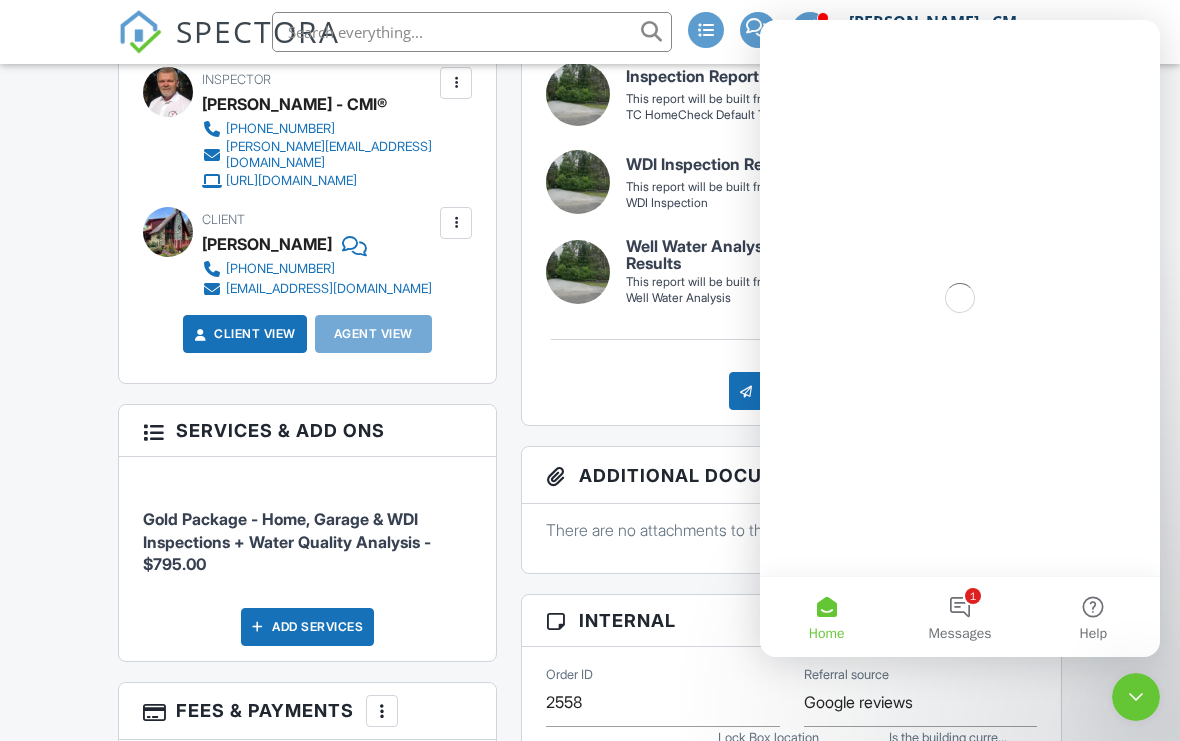 click on "1 Messages" at bounding box center (959, 617) 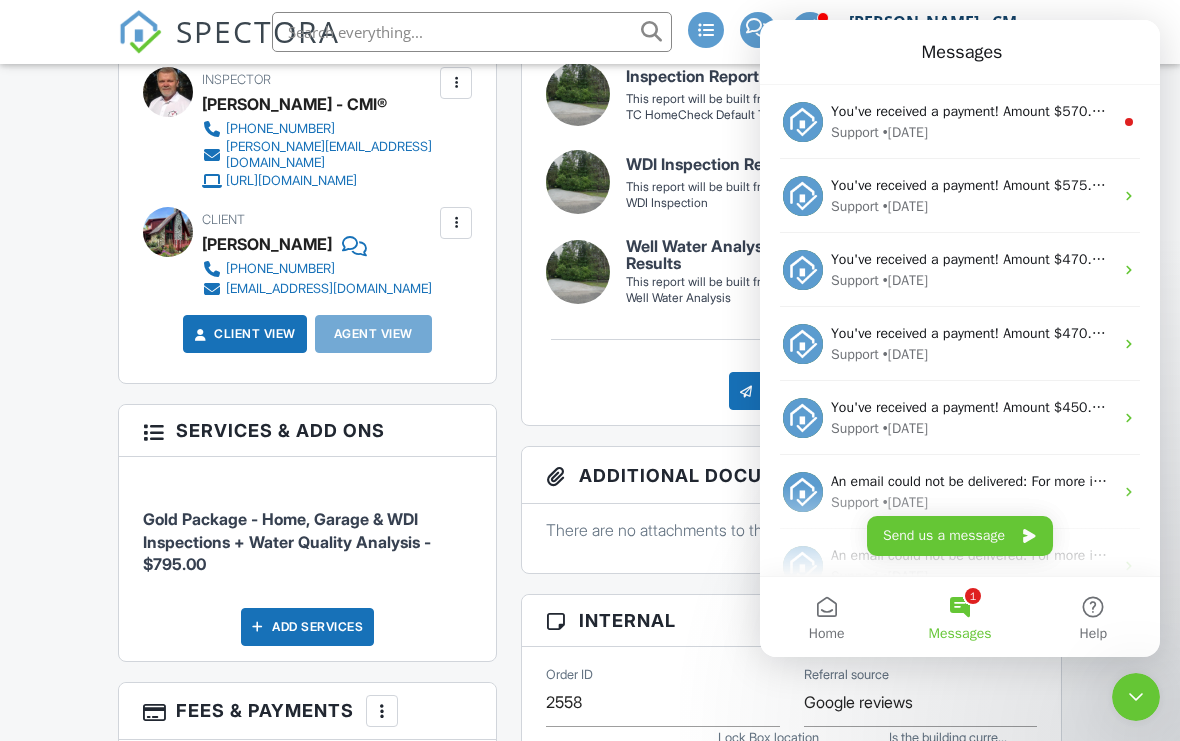 click on "You've received a payment!  Amount  $570.00  Fee  $15.98  Net  $554.02  Transaction #  pi_3RobJlK7snlDGpRF1O9HSXfK  Inspection  4570 Kensington Dr , Logansport, IN 46947 Payouts to your bank or debit card occur on a daily basis. Each payment usually takes two business days to process. You can view your pending payout amount here. If you have any questions reach out on our chat bubble at app.spectora.com." at bounding box center [972, 111] 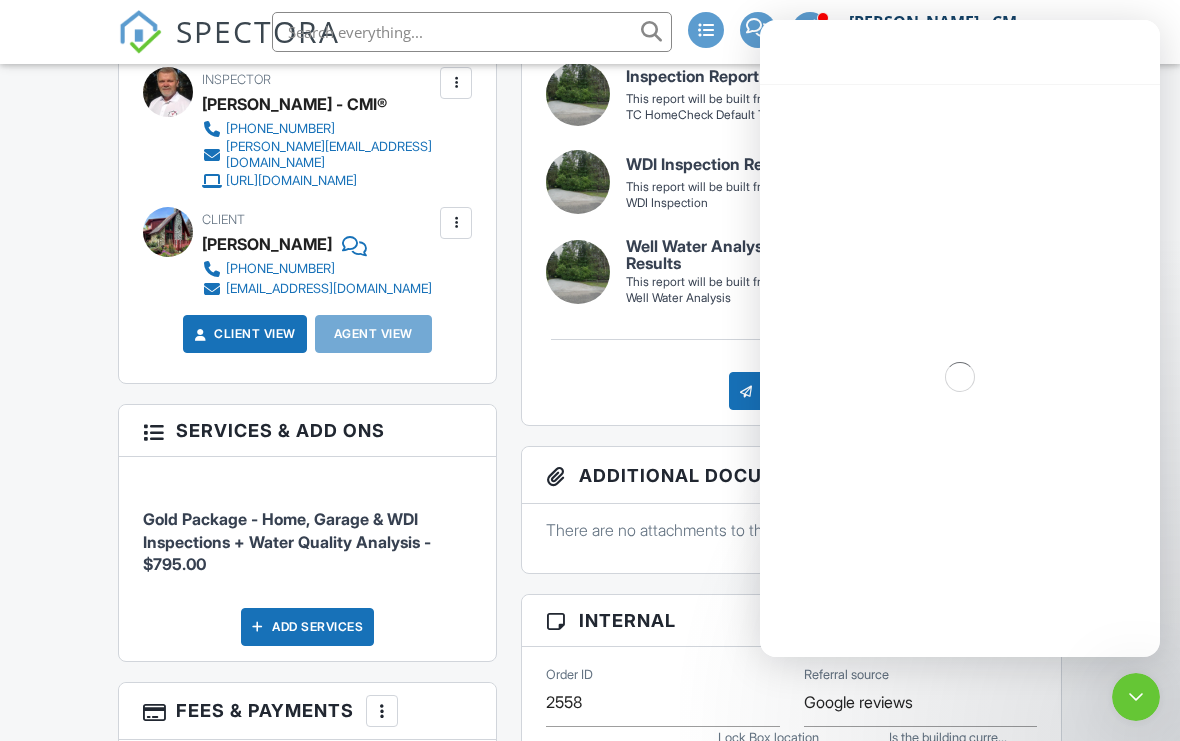 scroll, scrollTop: 713, scrollLeft: 0, axis: vertical 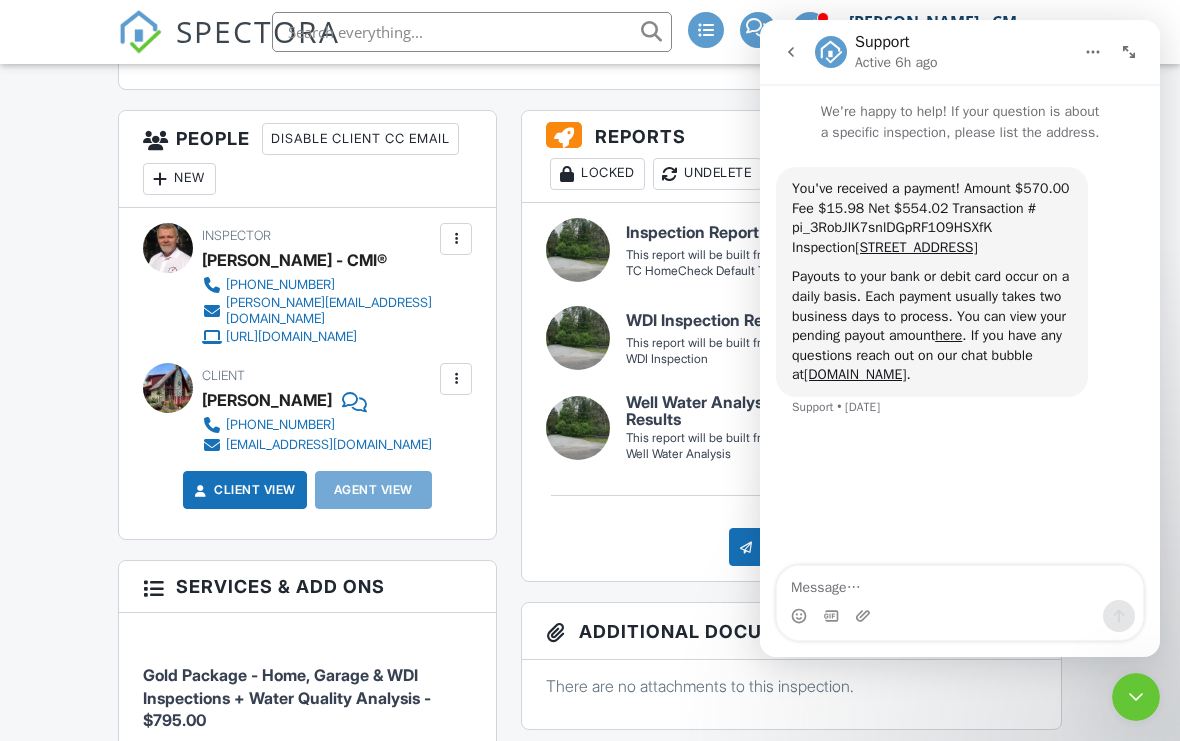 click on "You've received a payment!  Amount  $570.00  Fee  $15.98  Net  $554.02  Transaction #  pi_3RobJlK7snlDGpRF1O9HSXfK  Inspection   4570 Kensington Dr , Logansport, IN 46947 Payouts to your bank or debit card occur on a daily basis. Each payment usually takes two business days to process. You can view your pending payout amount  here . If you have any questions reach out on our chat bubble at  app.spectora.com . Support    •   2d ago" at bounding box center [960, 304] 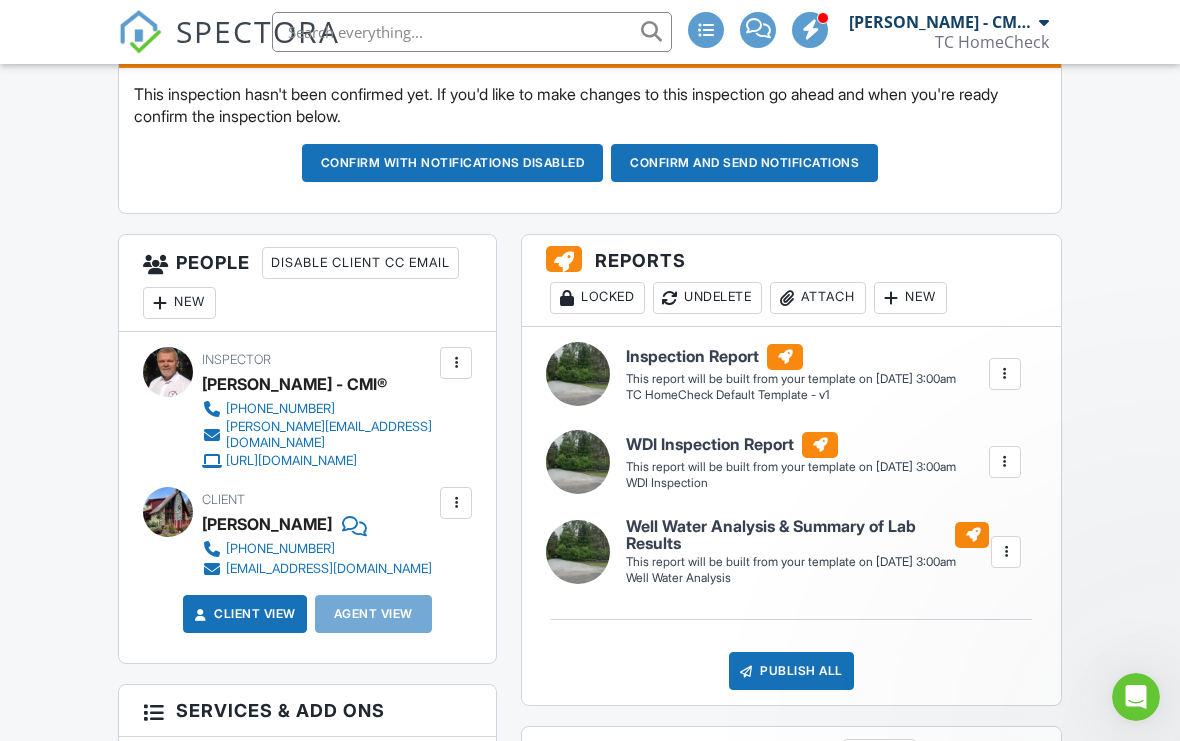 scroll, scrollTop: 0, scrollLeft: 0, axis: both 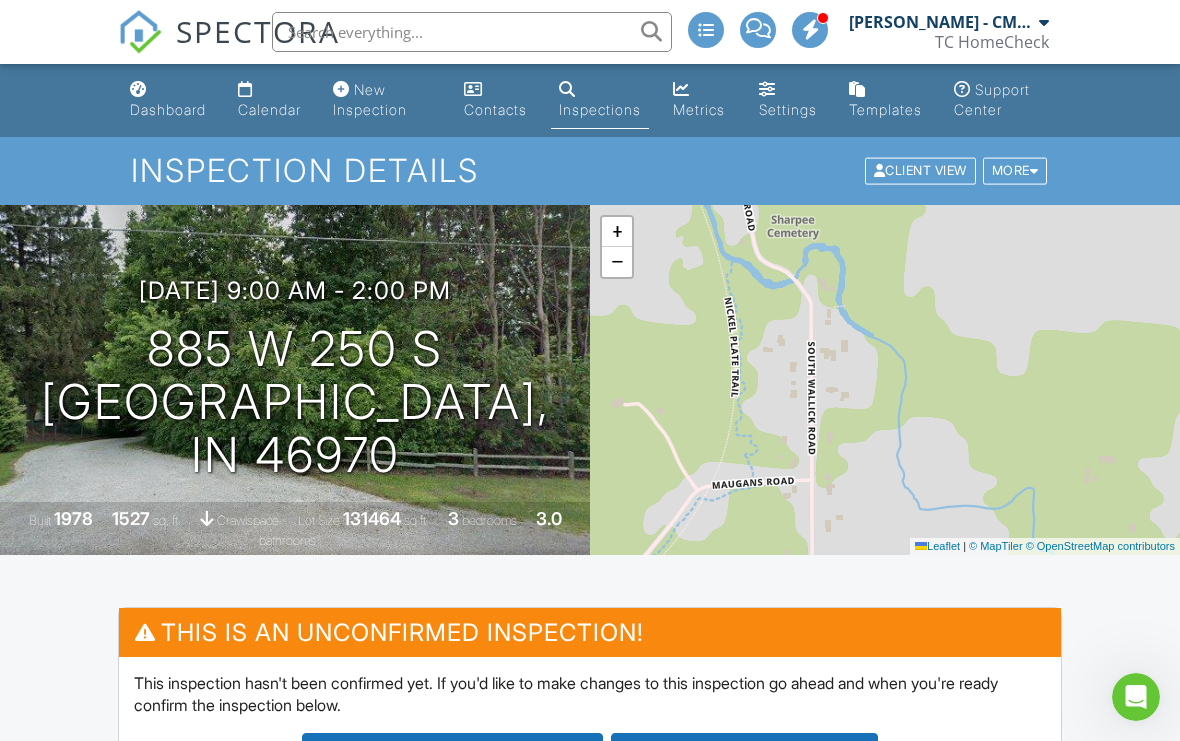 click on "Dashboard" at bounding box center (168, 109) 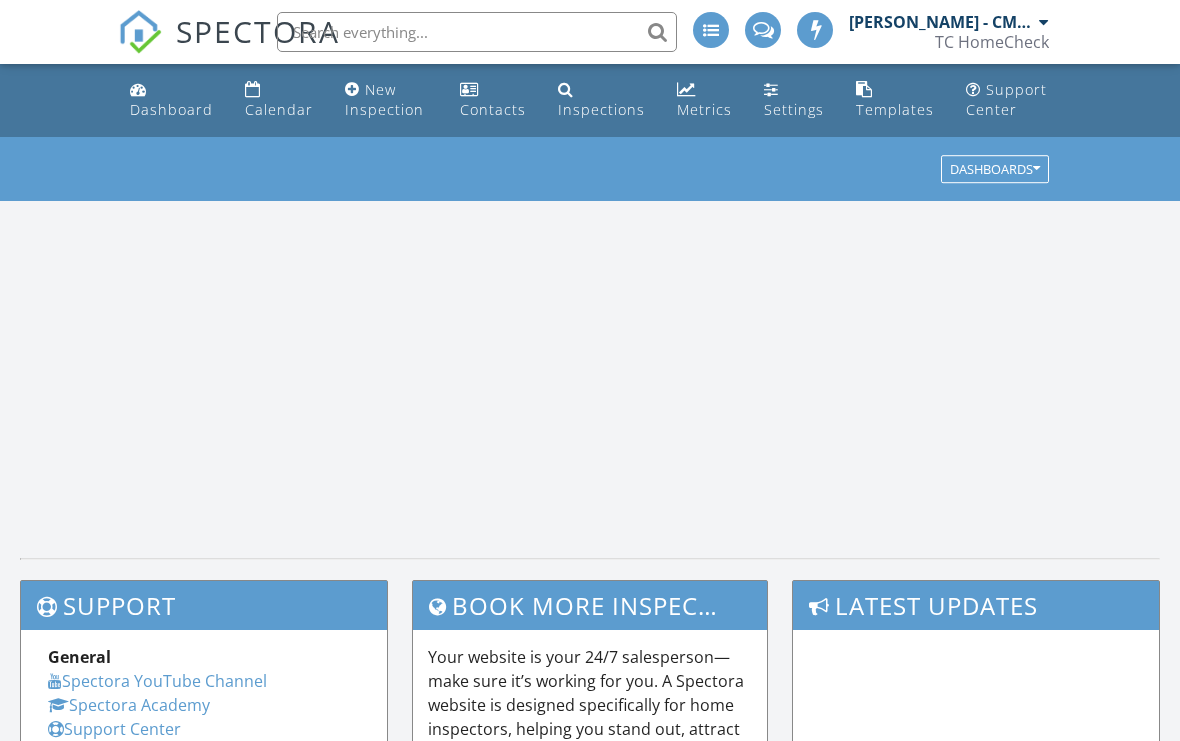 scroll, scrollTop: 0, scrollLeft: 0, axis: both 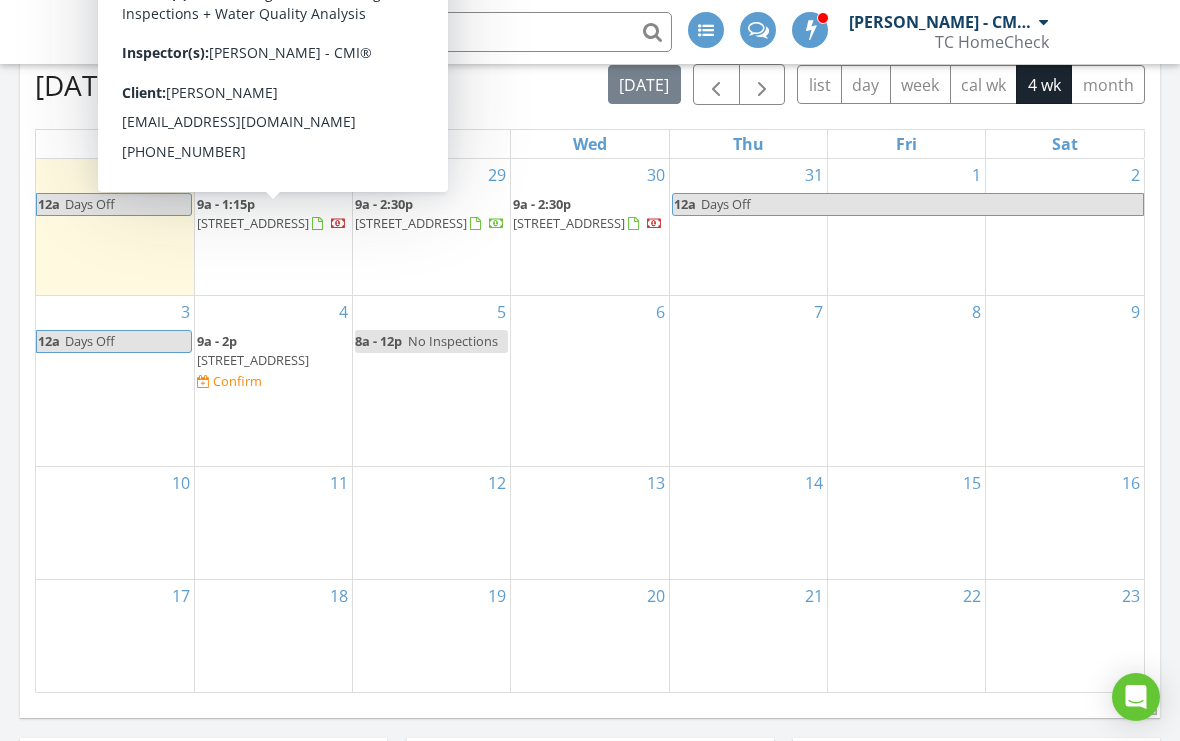 click on "885 W 250 S, Peru 46970" at bounding box center (253, 360) 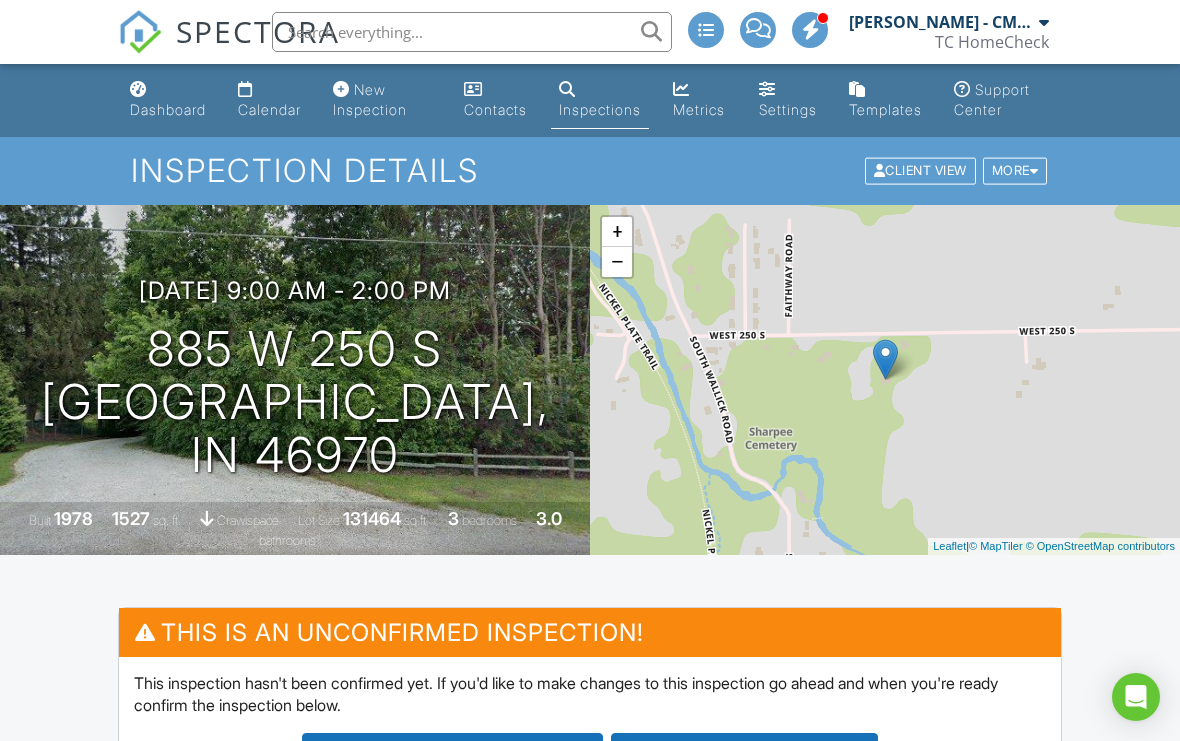 scroll, scrollTop: 211, scrollLeft: 0, axis: vertical 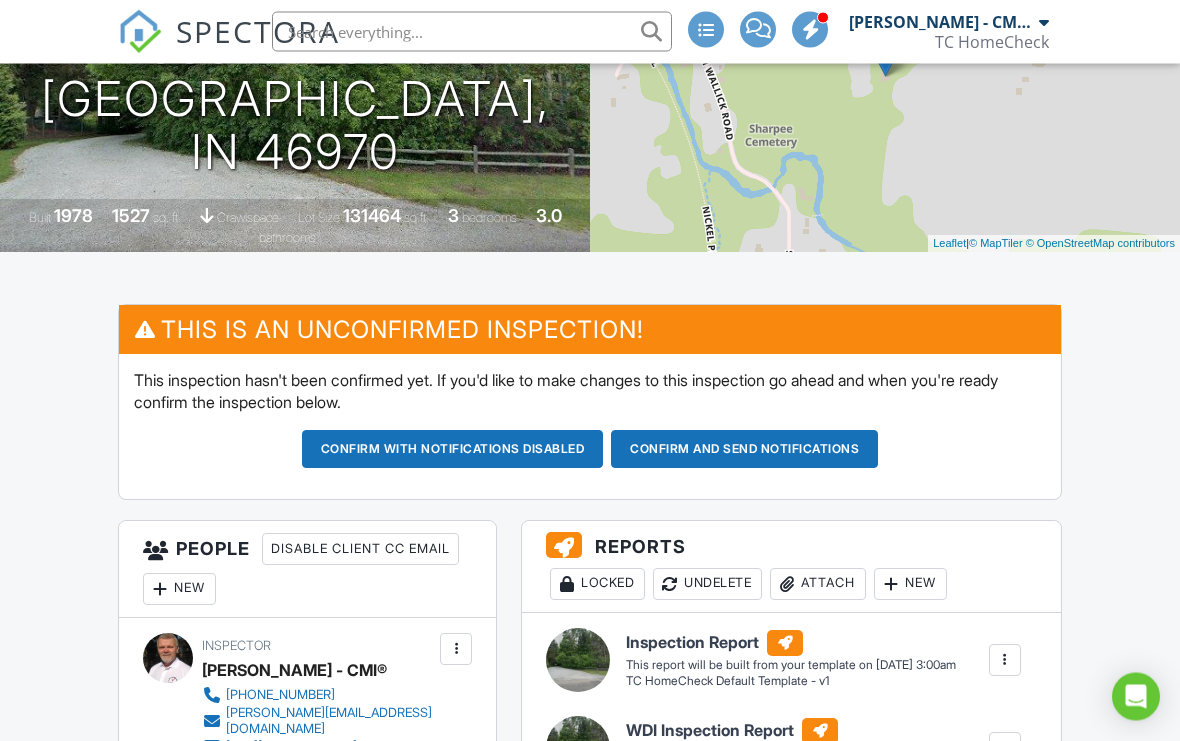 click on "Confirm and send notifications" at bounding box center [453, 450] 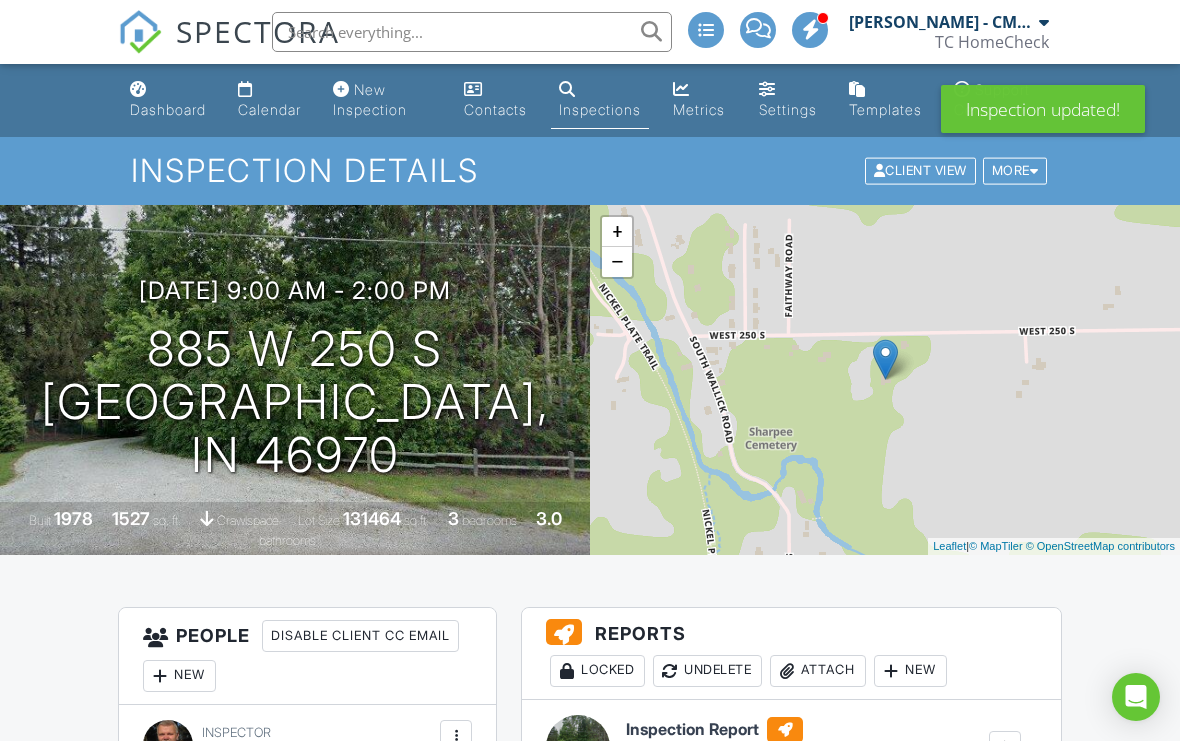 scroll, scrollTop: 0, scrollLeft: 0, axis: both 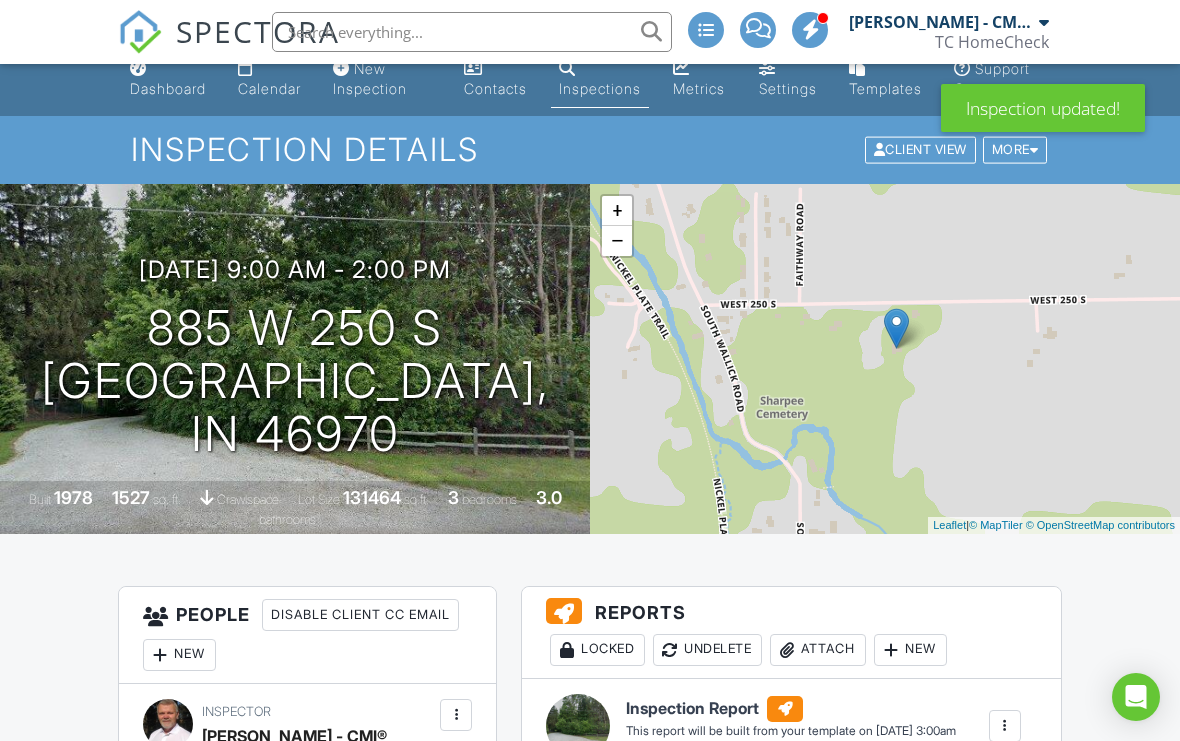 click on "Dashboard" at bounding box center (168, 88) 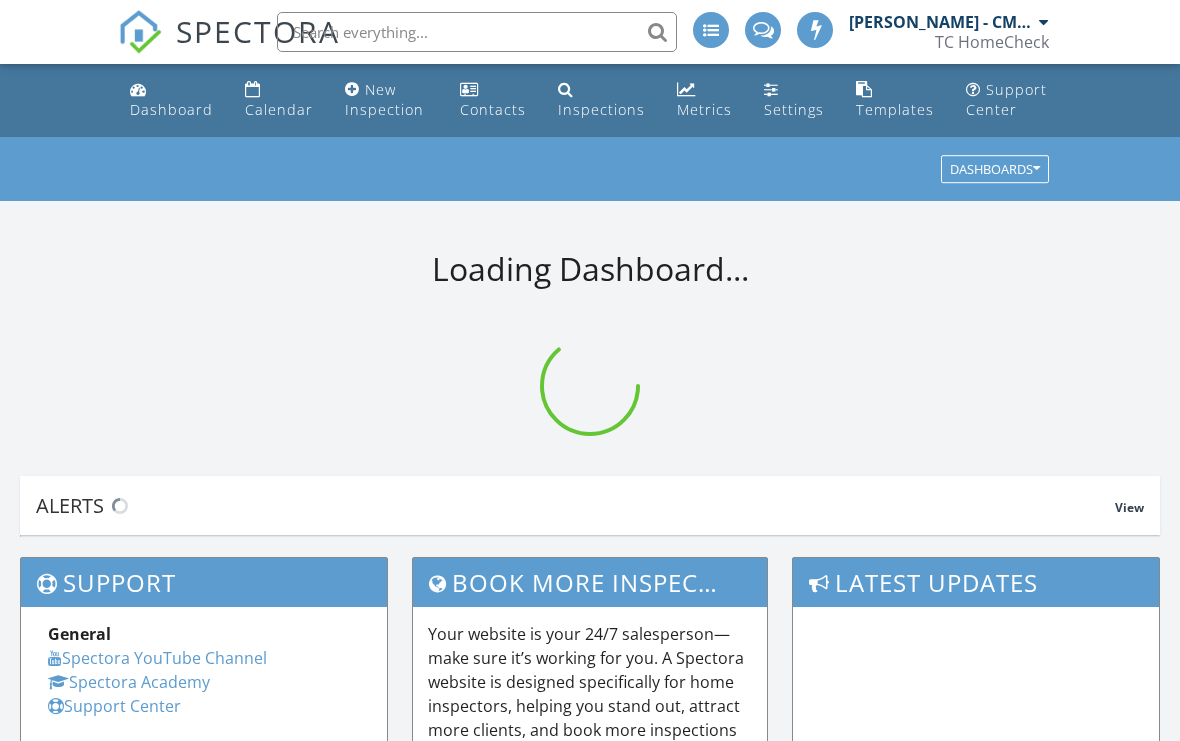 scroll, scrollTop: 0, scrollLeft: 0, axis: both 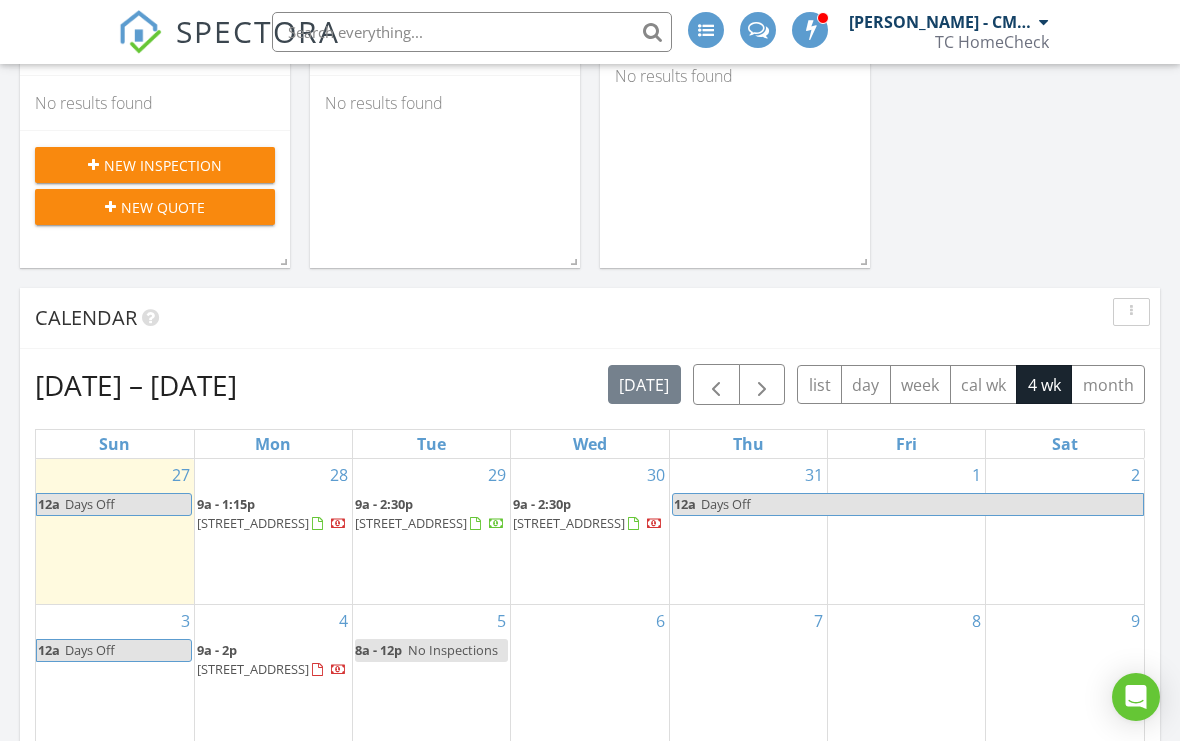 click on "[DATE] – [DATE] [DATE] list day week cal wk 4 wk month Sun Mon Tue Wed Thu Fri Sat 27
12a
Days Off
28
9a - 1:15p
[STREET_ADDRESS]
29
9a - 2:30p
[STREET_ADDRESS]
30
9a - 2:30p
[STREET_ADDRESS]
31
12a
Days Off
1 2 3
12a
Days Off
4" at bounding box center [590, 678] 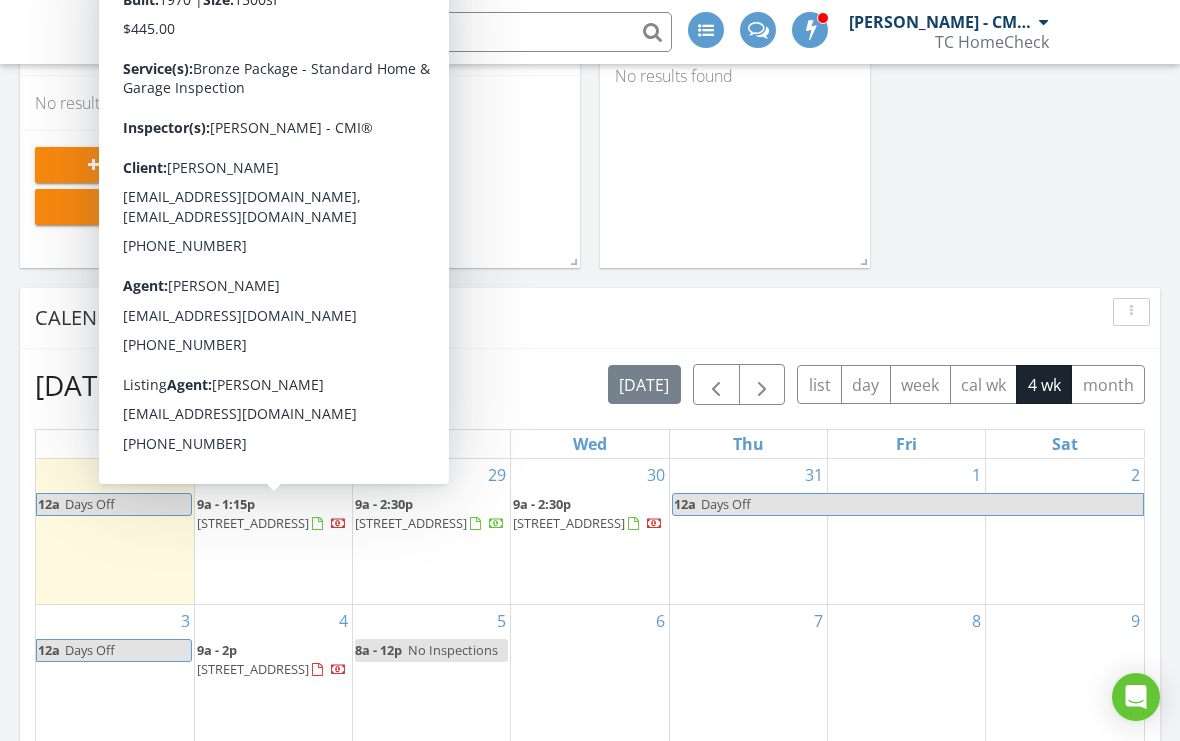 click on "[STREET_ADDRESS]" at bounding box center [253, 523] 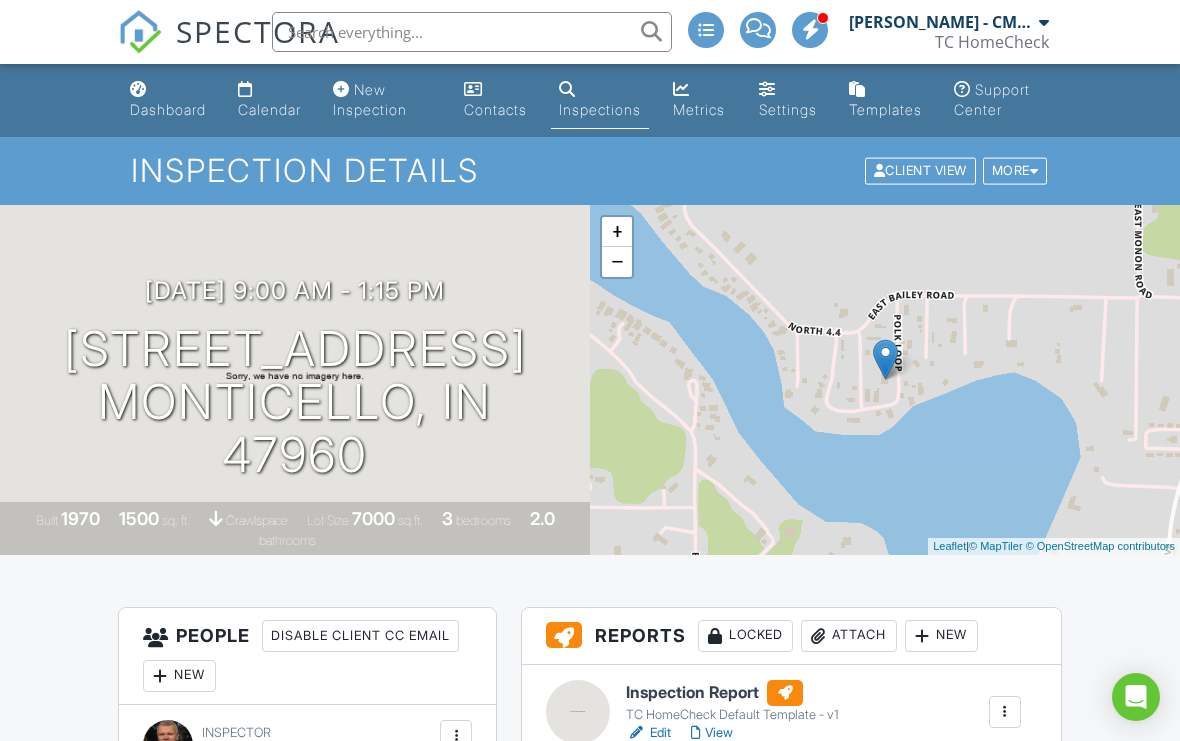 scroll, scrollTop: 0, scrollLeft: 0, axis: both 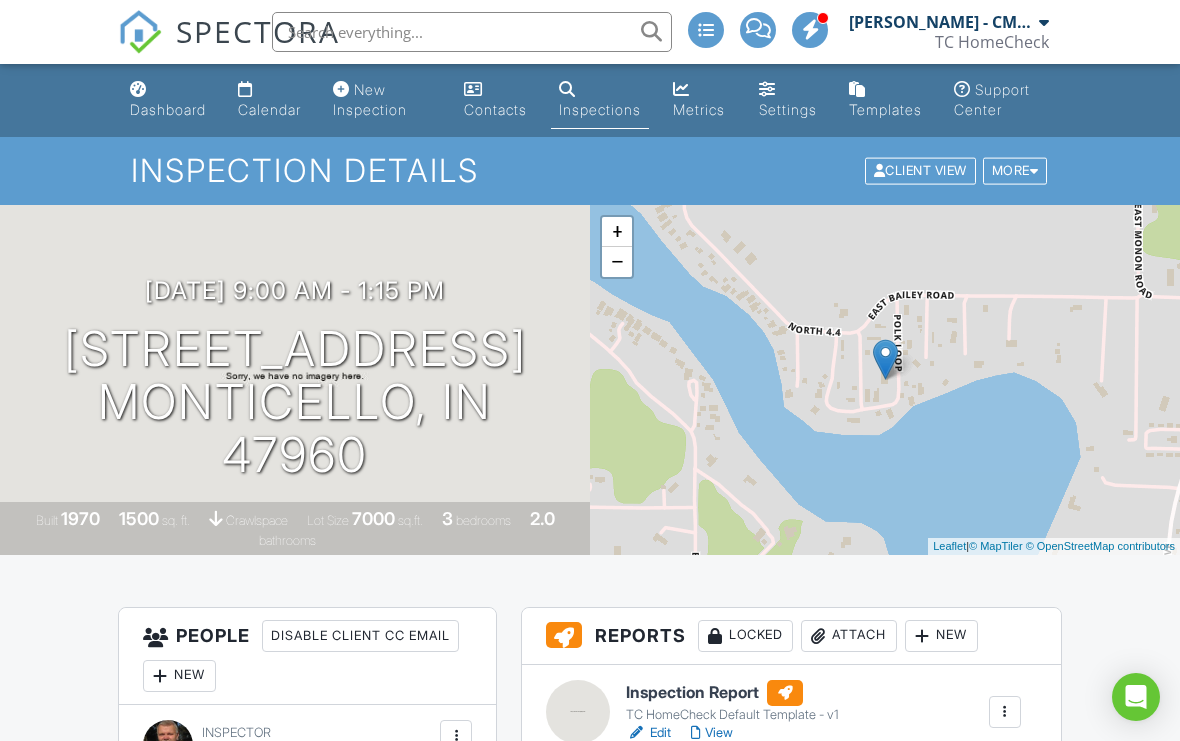 click on "[STREET_ADDRESS]
[GEOGRAPHIC_DATA], IN 47960" at bounding box center [295, 402] 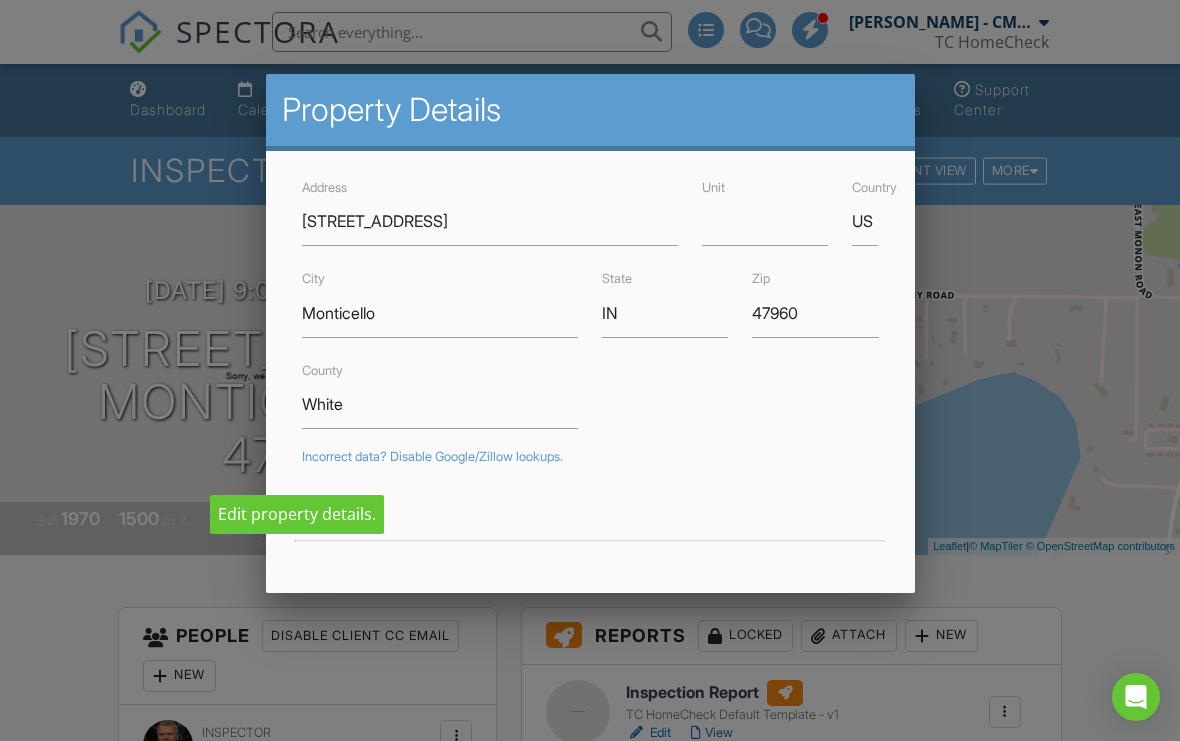 click at bounding box center [590, 363] 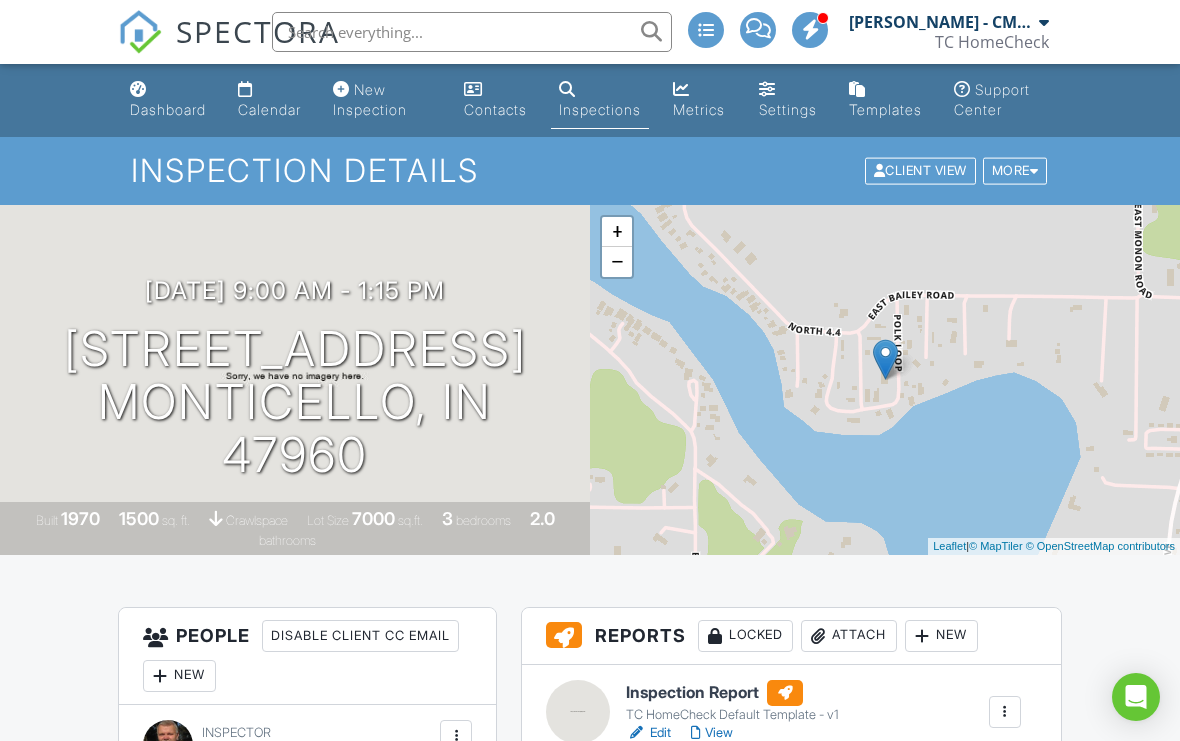 click on "[STREET_ADDRESS]
[GEOGRAPHIC_DATA], IN 47960" at bounding box center [295, 402] 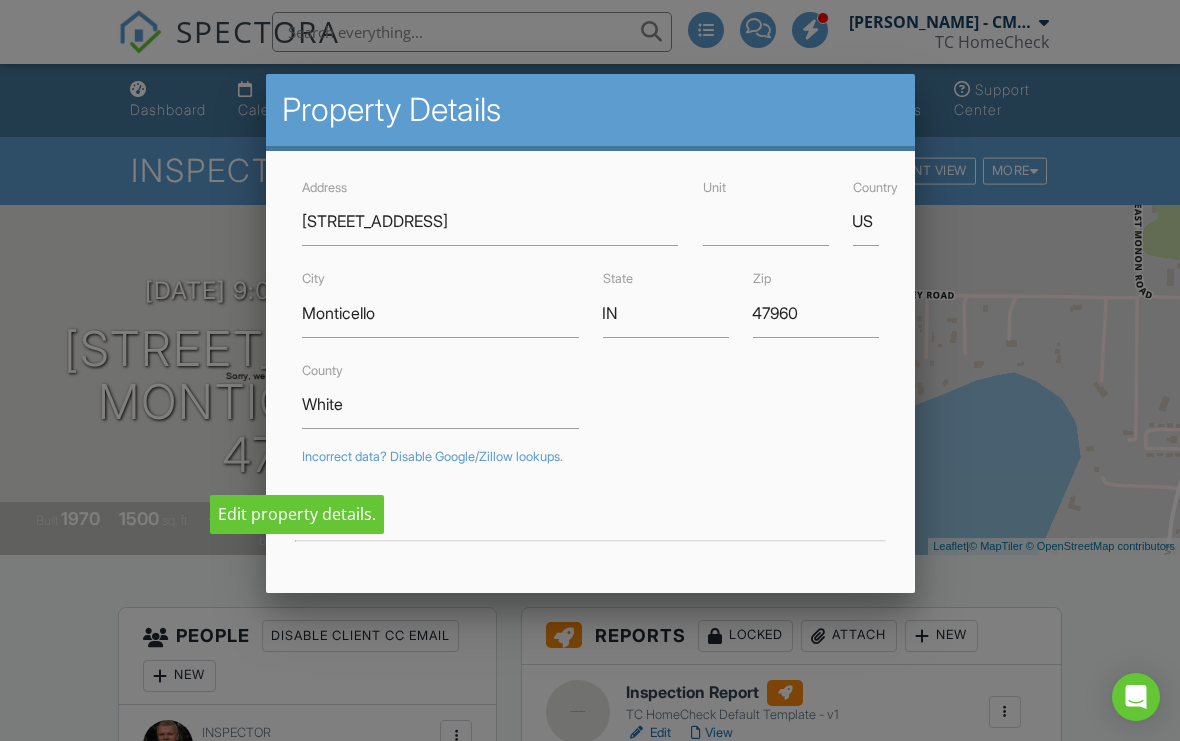 click on "Address
[STREET_ADDRESS]
Unit
Country
US
City
[GEOGRAPHIC_DATA]
State
[US_STATE]
Zip
47960
County
White
Incorrect data? Disable Google/Zillow lookups.
Year Built
1970
Square Feet
1500
Lot Size
7000
Latitude
40.831925
Foundation
▼ Crawlspace Basement Slab Crawlspace
Basement
Slab
Crawlspace
Bedrooms
3
Bathrooms
2.0
Parking
Longitude
-86.799338
Cancel
Save" at bounding box center [590, 602] 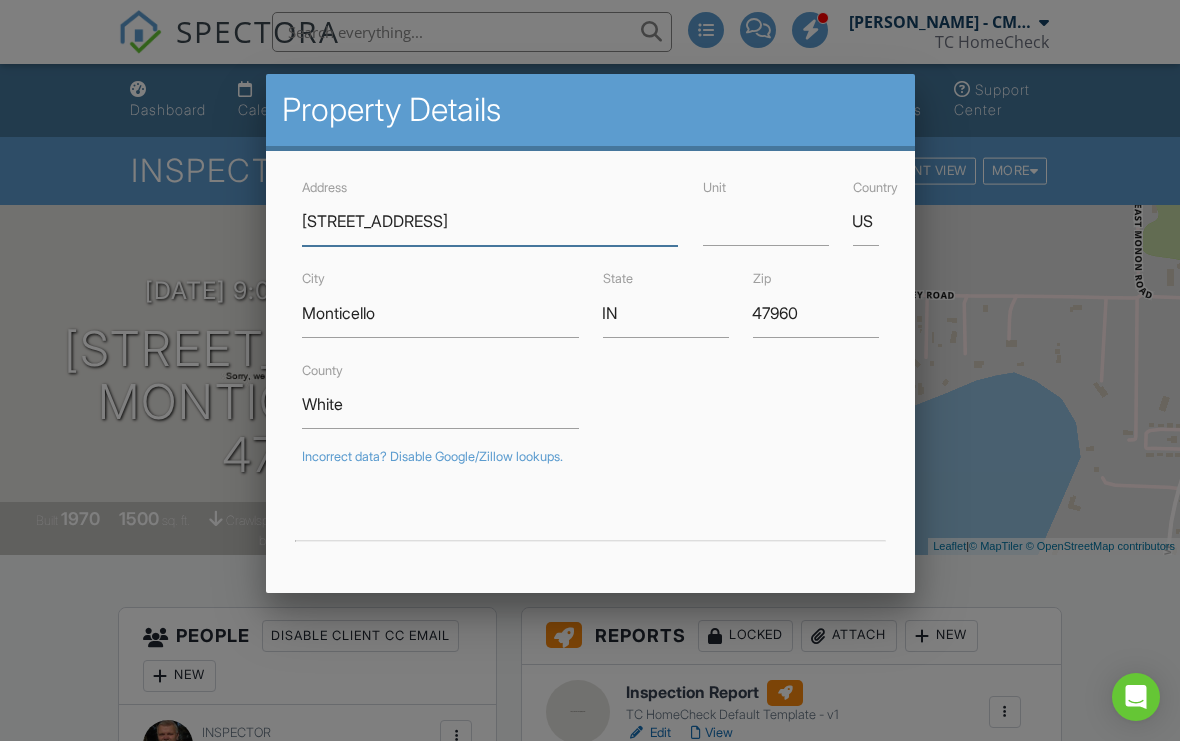 click on "[STREET_ADDRESS]" at bounding box center (490, 221) 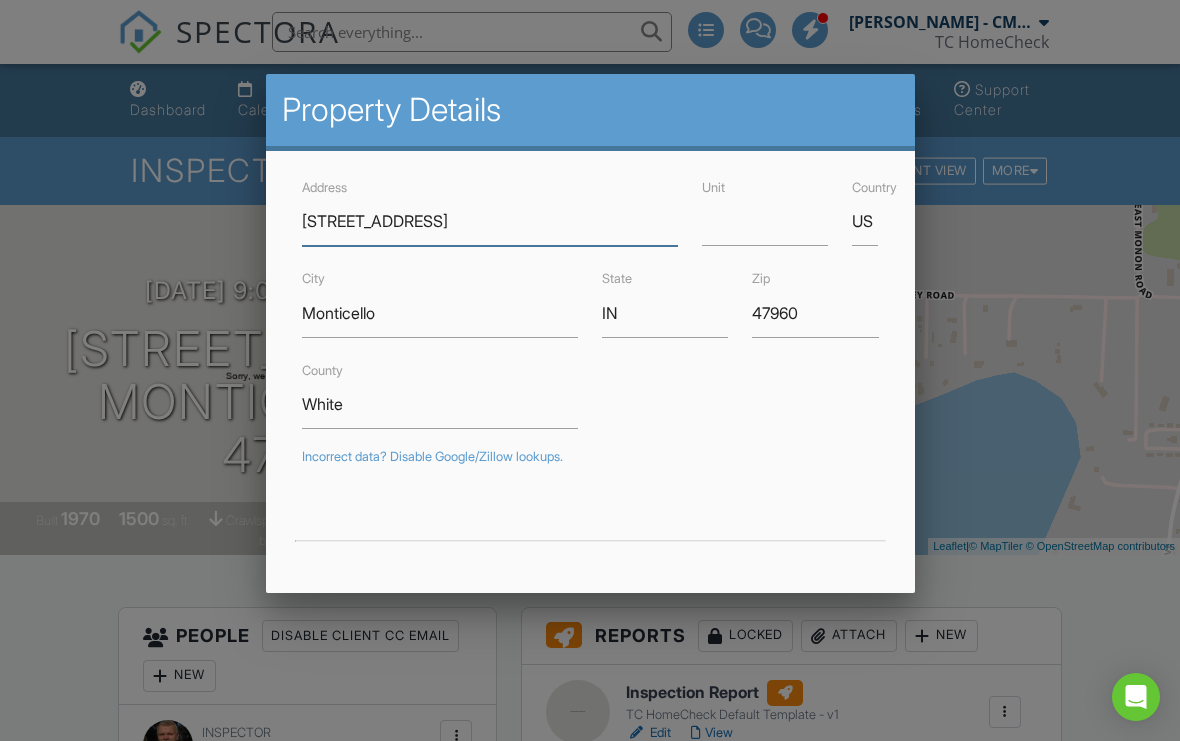 click on "[STREET_ADDRESS]" at bounding box center [490, 221] 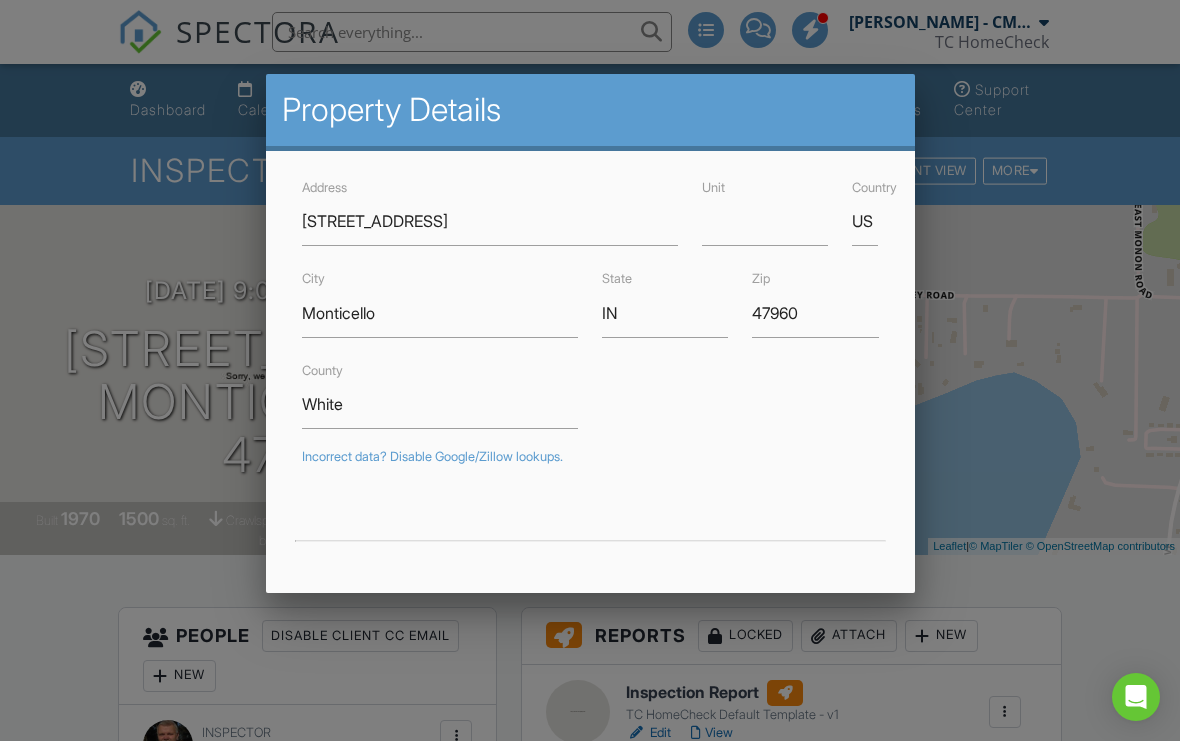 click at bounding box center (590, 363) 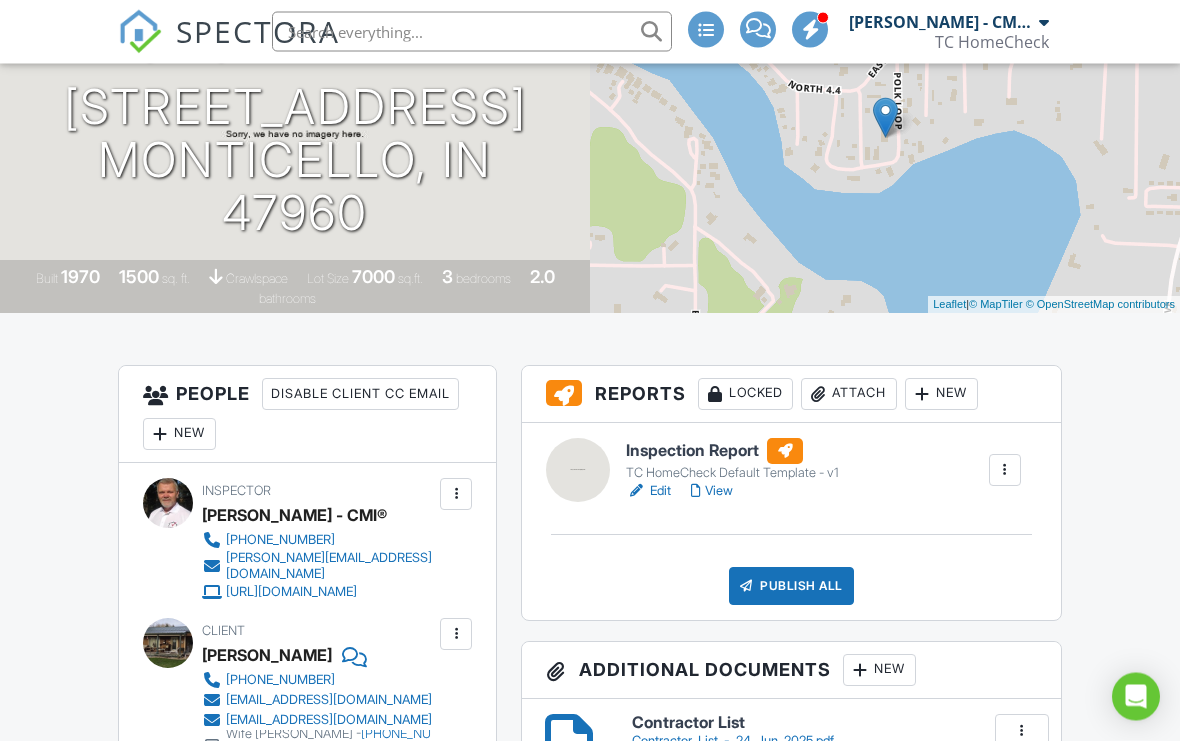 scroll, scrollTop: 0, scrollLeft: 0, axis: both 